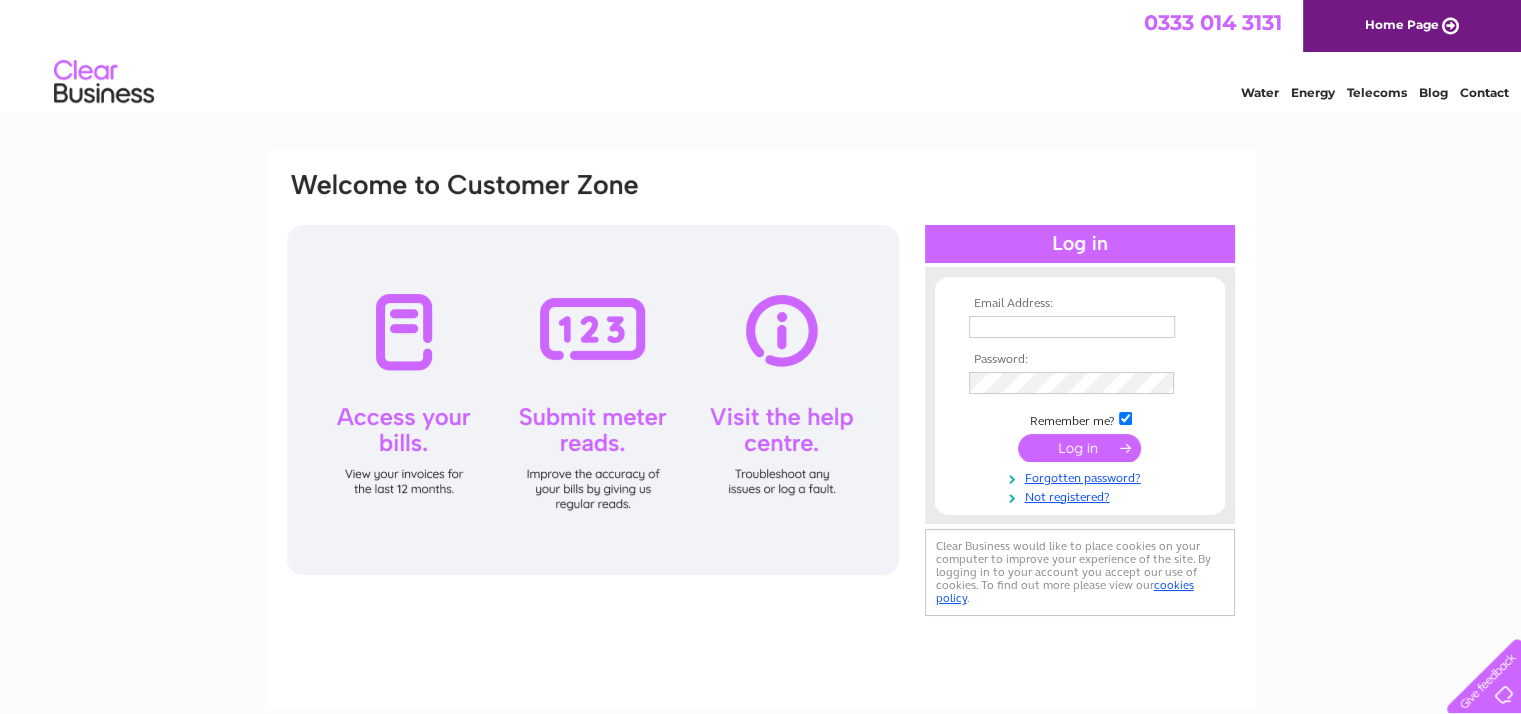 scroll, scrollTop: 0, scrollLeft: 0, axis: both 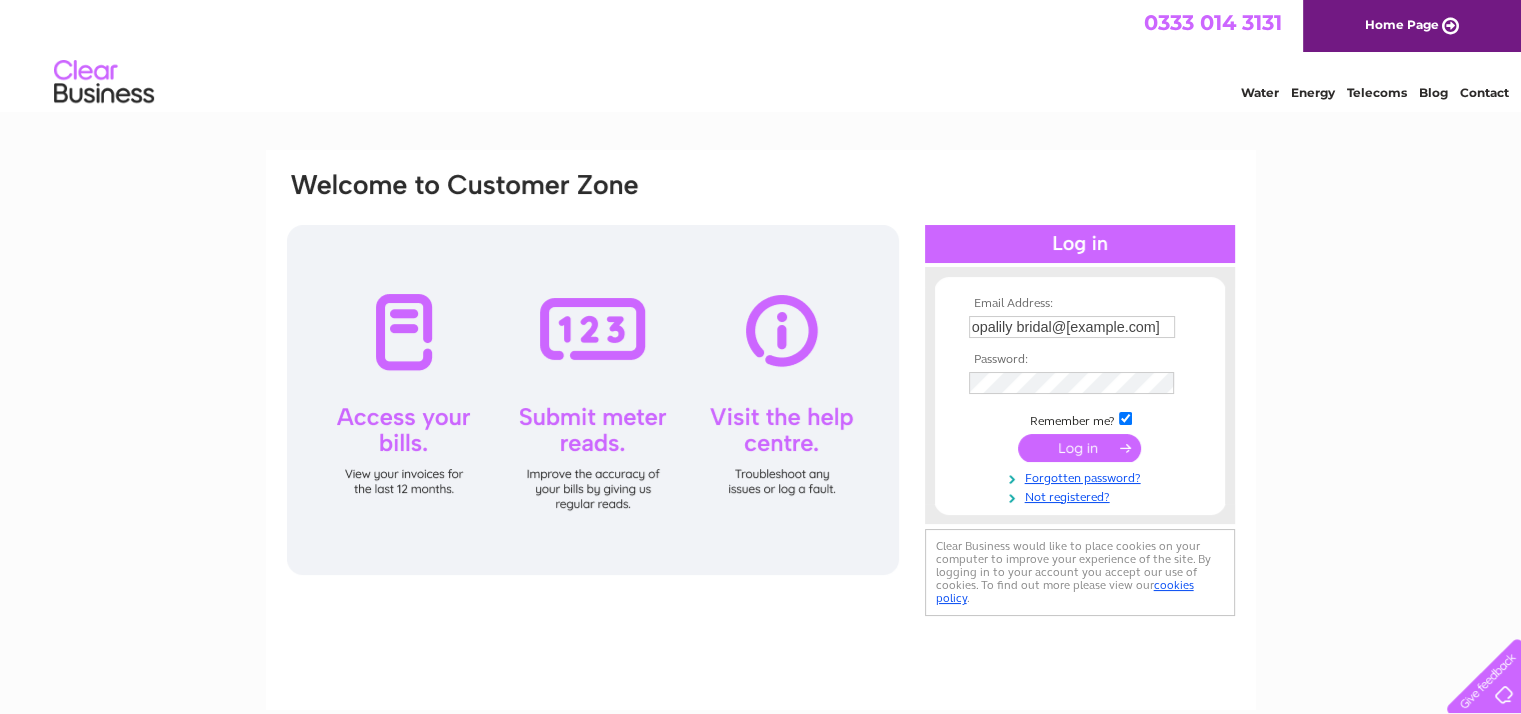 click at bounding box center [1079, 448] 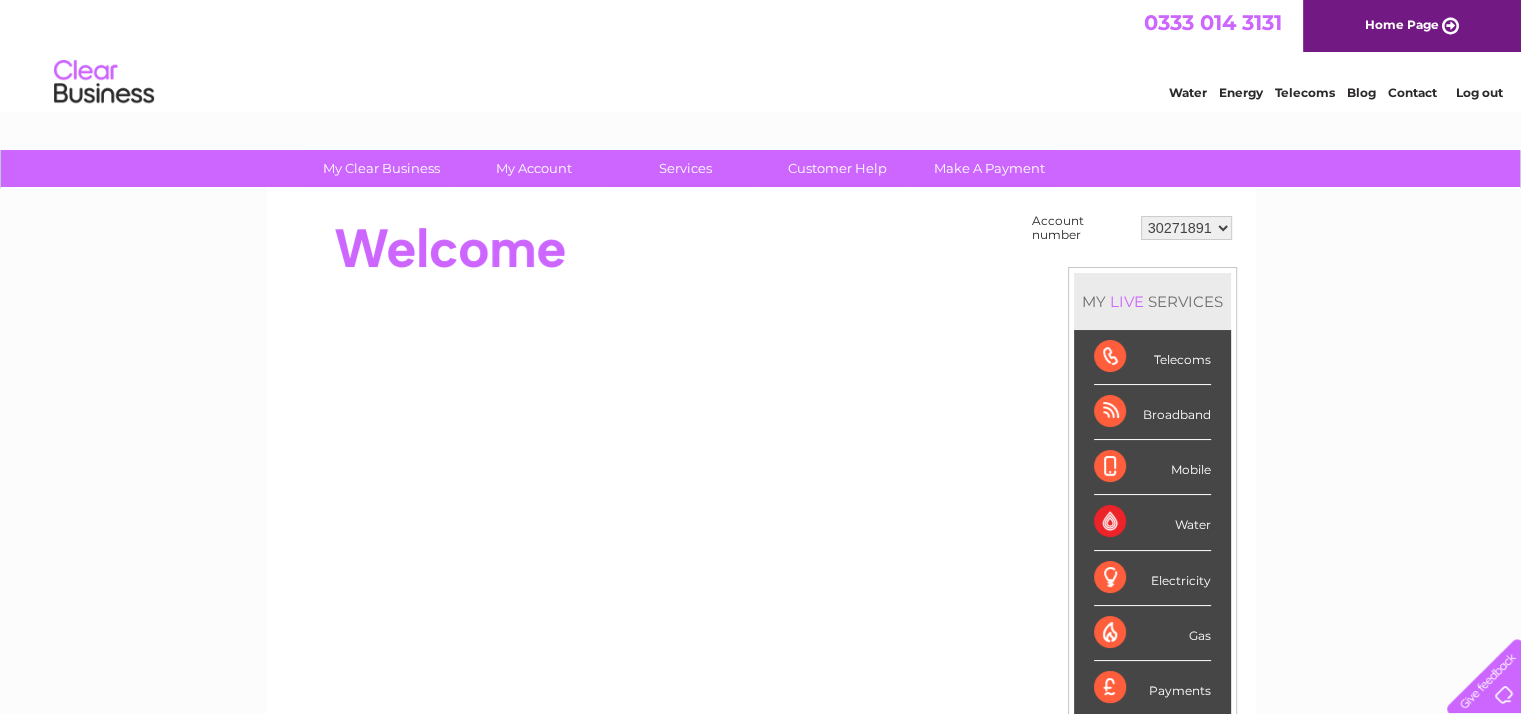 scroll, scrollTop: 0, scrollLeft: 0, axis: both 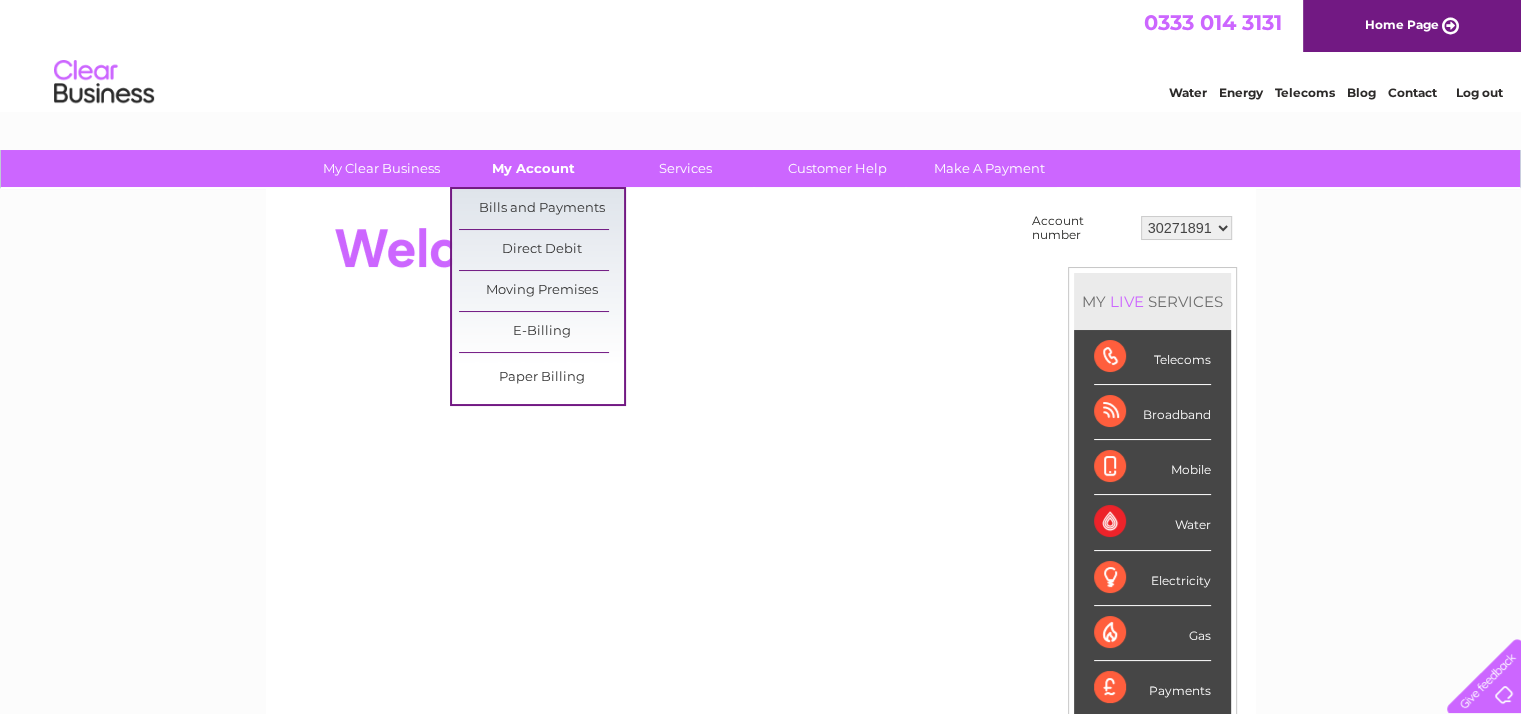click on "My Account" at bounding box center (533, 168) 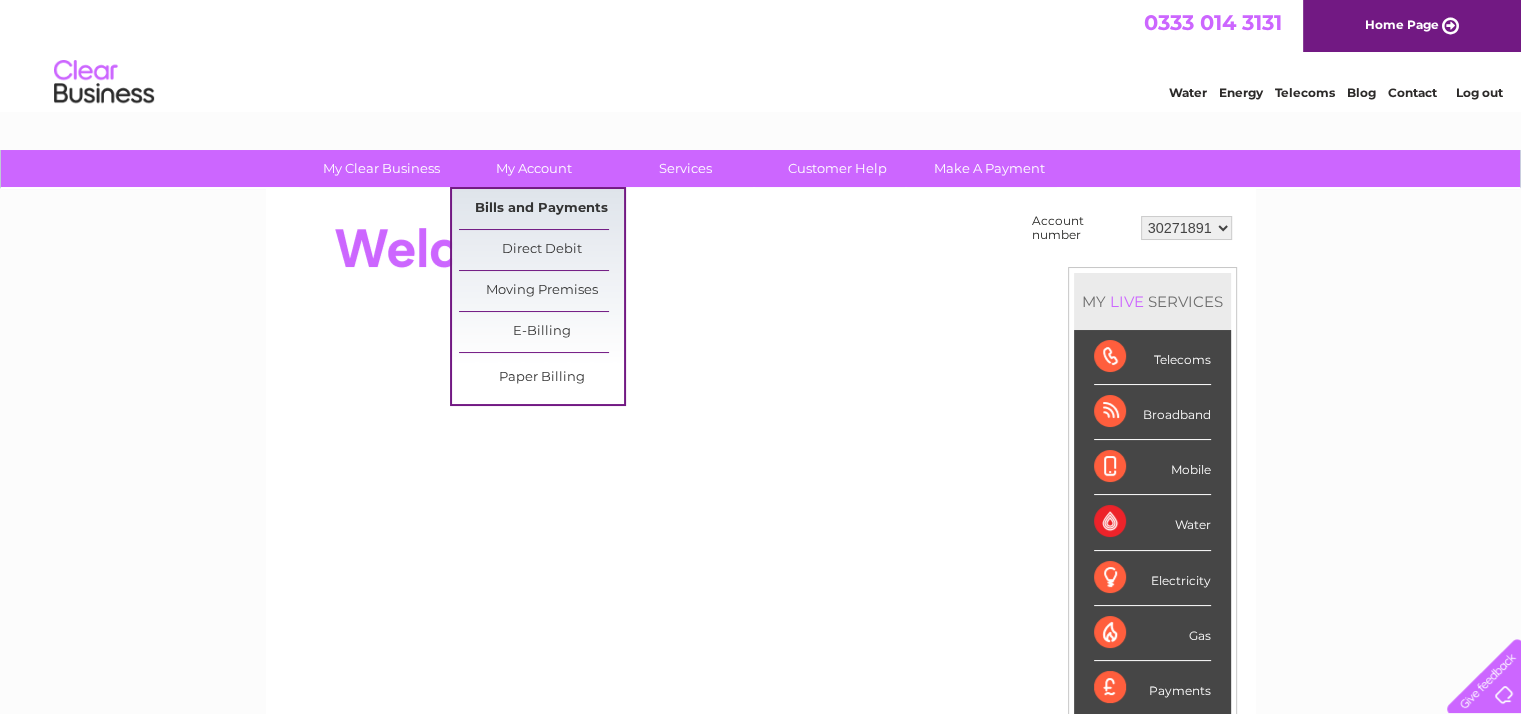 click on "Bills and Payments" at bounding box center [541, 209] 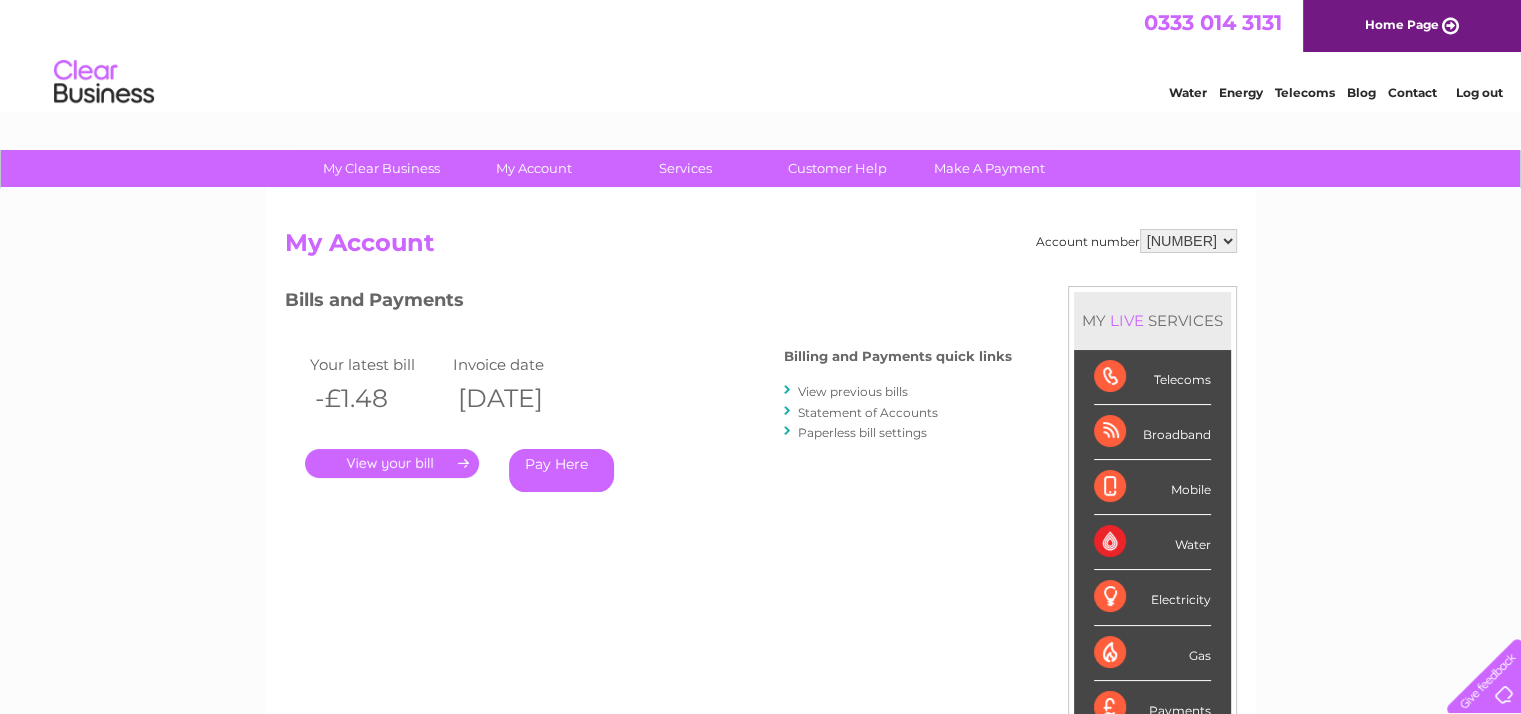 scroll, scrollTop: 0, scrollLeft: 0, axis: both 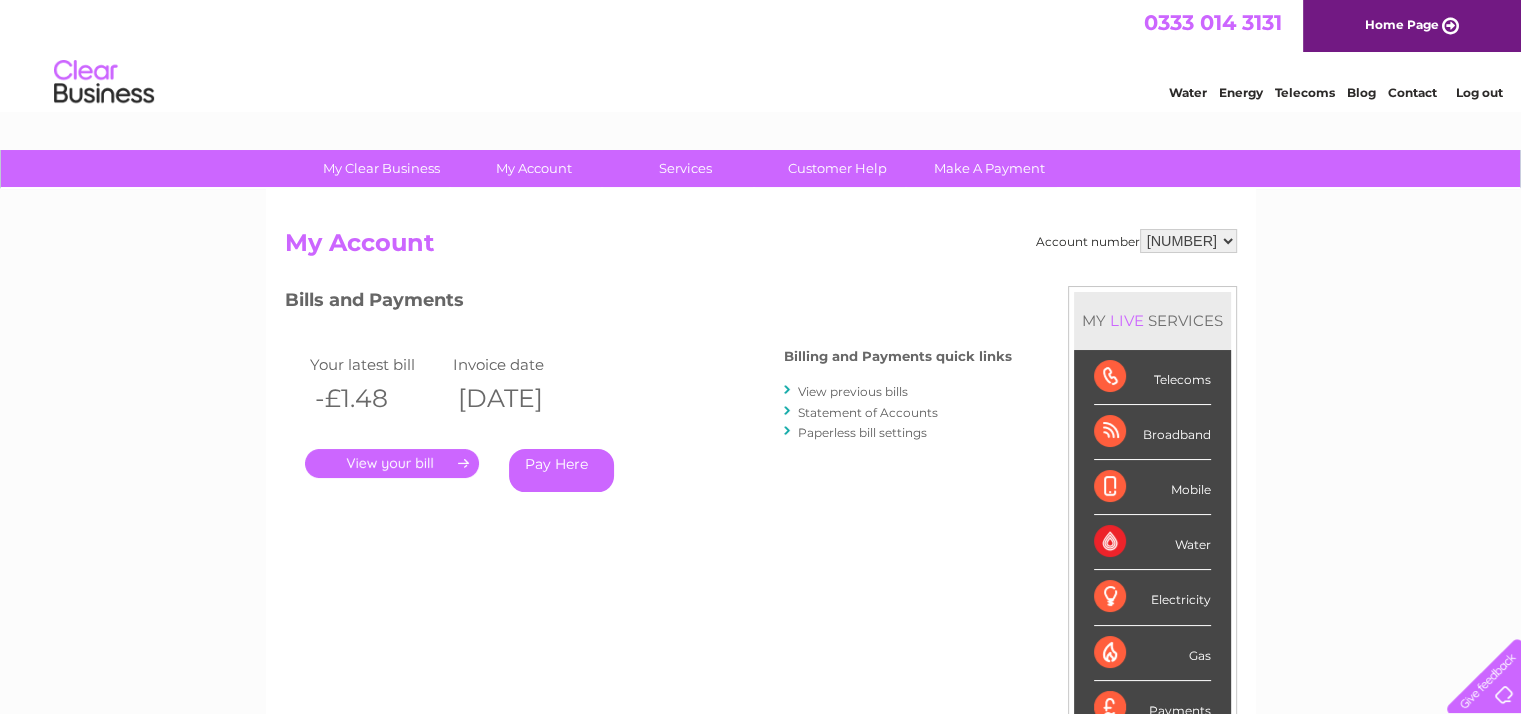 click on "." at bounding box center [392, 463] 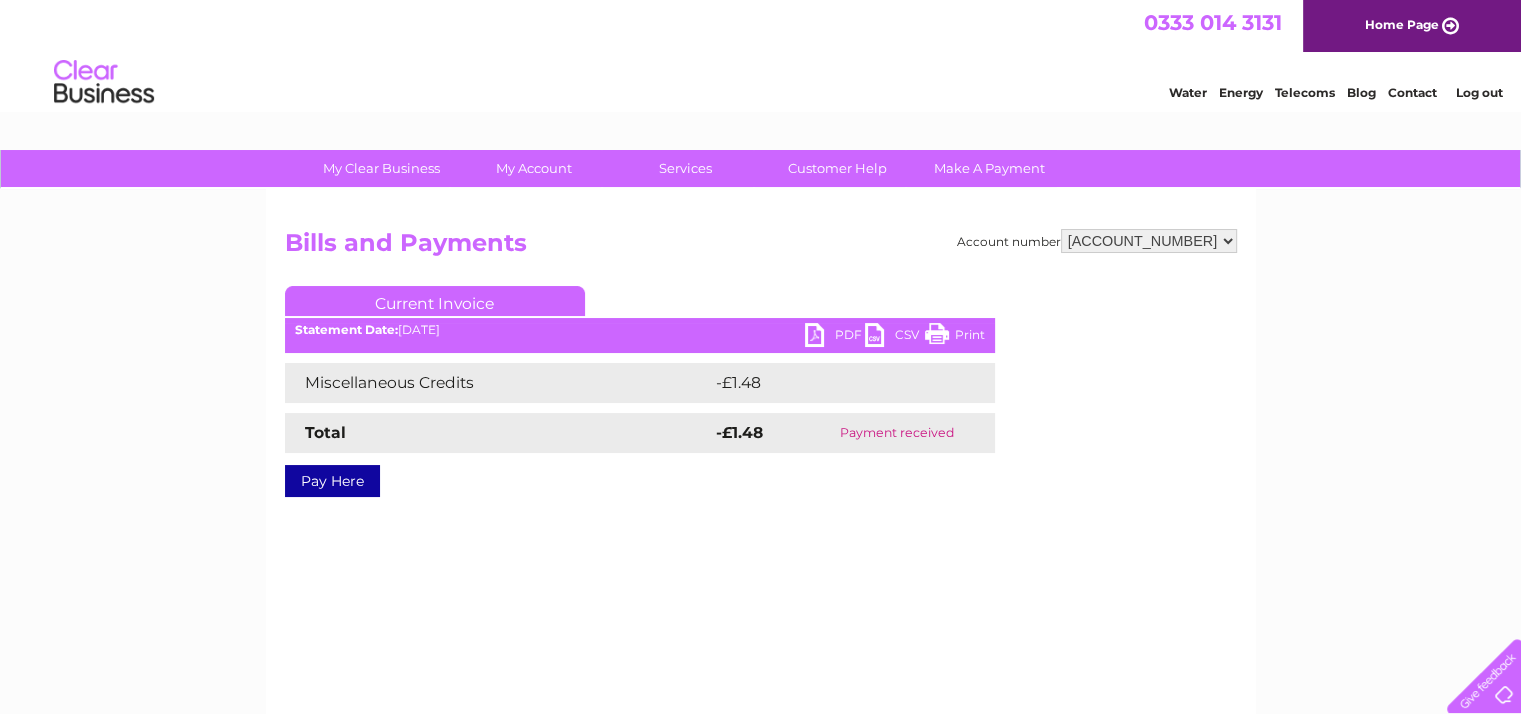 scroll, scrollTop: 0, scrollLeft: 0, axis: both 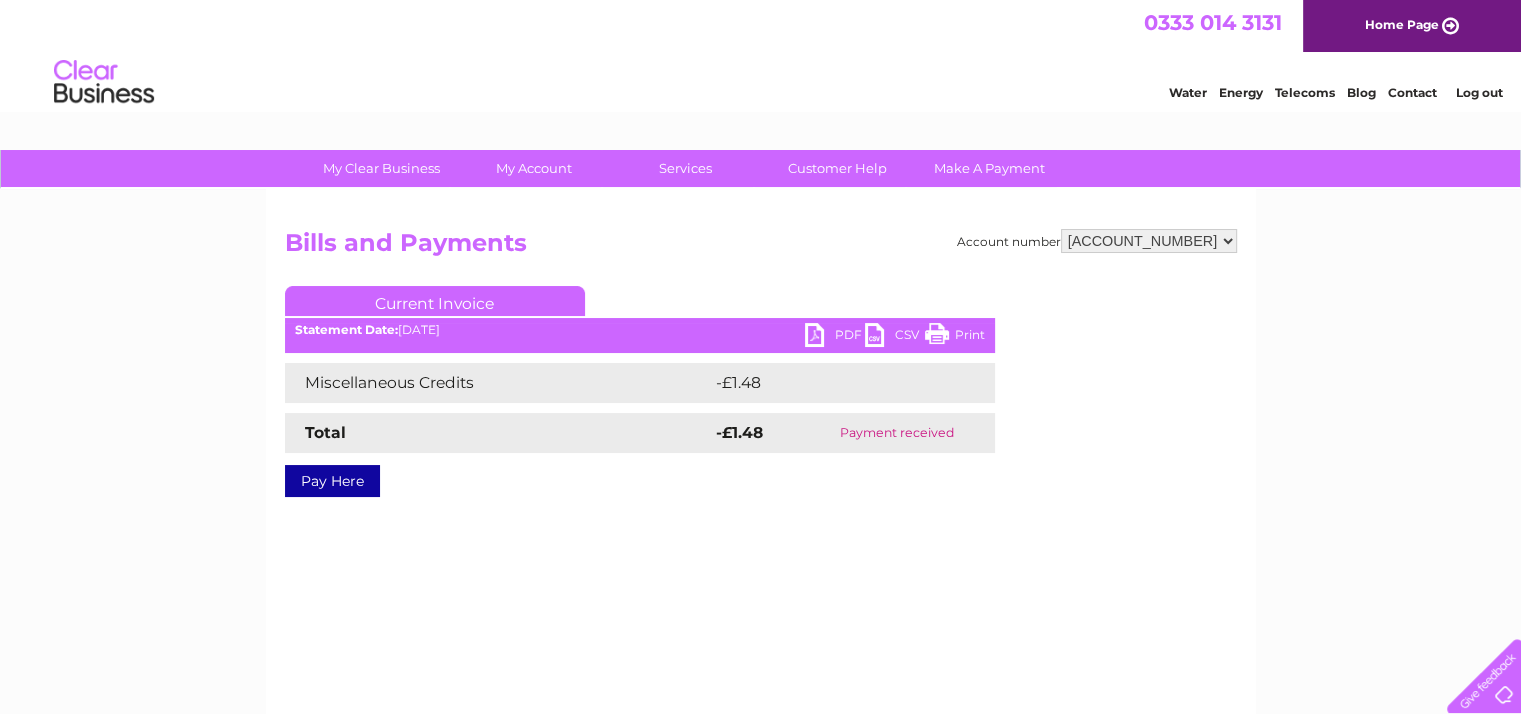click on "PDF" at bounding box center (835, 337) 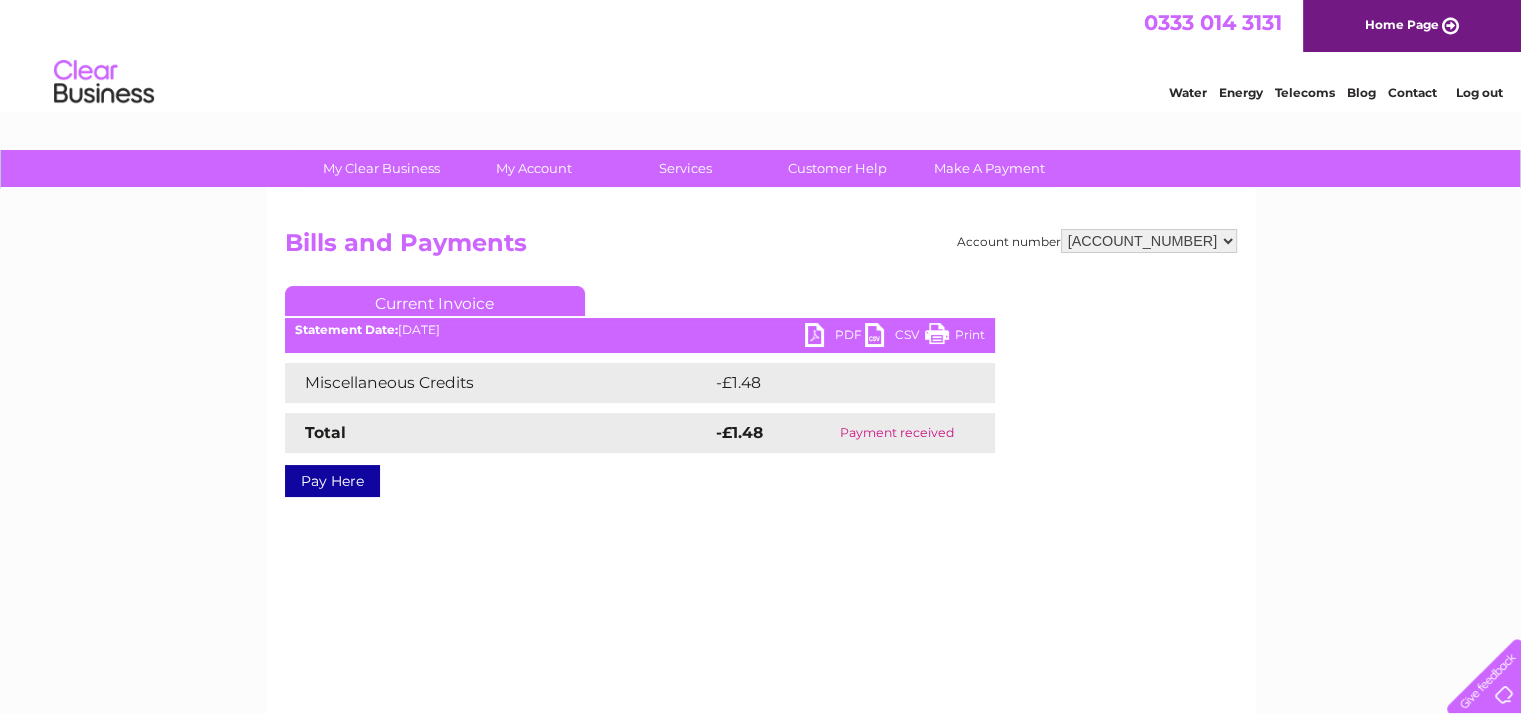 click on "Bills and Payments" at bounding box center (761, 248) 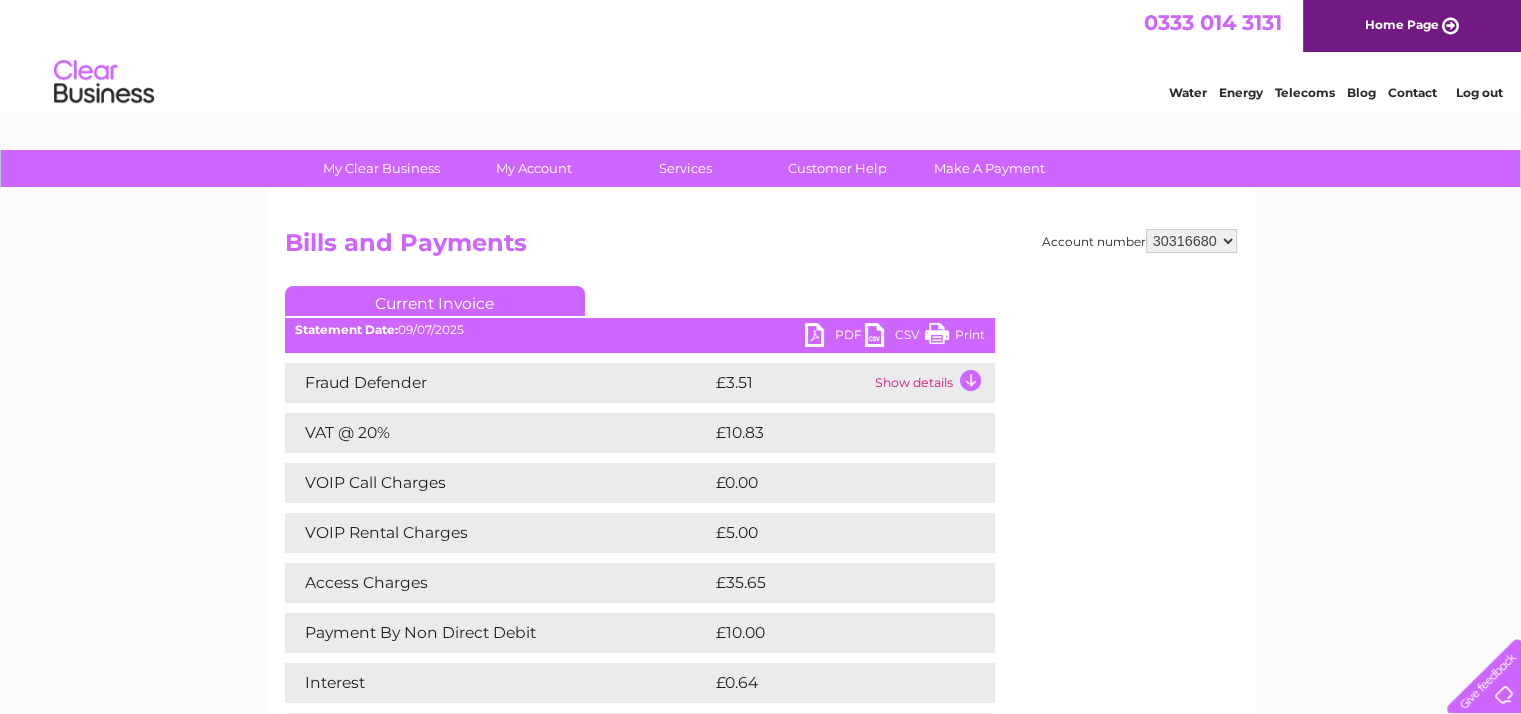 scroll, scrollTop: 0, scrollLeft: 0, axis: both 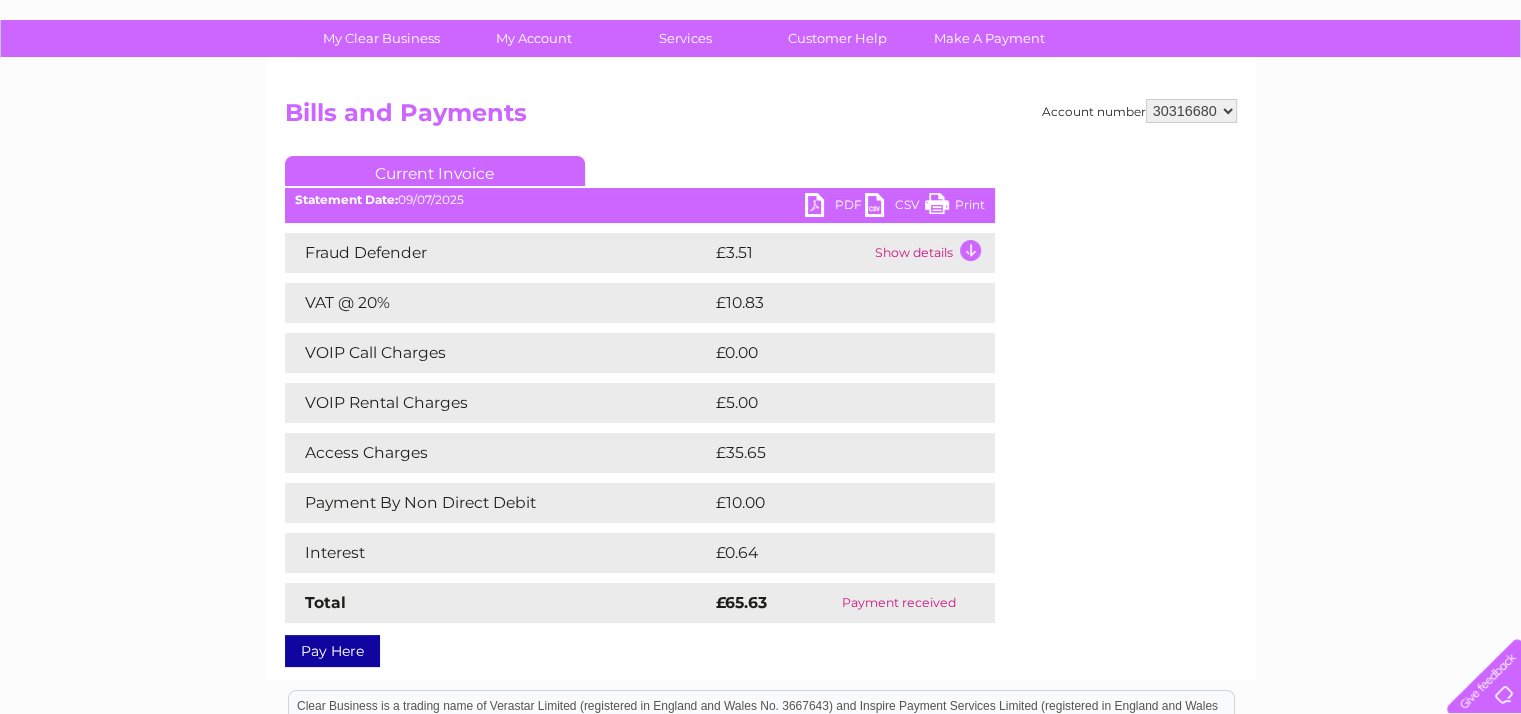 click on "PDF" at bounding box center (835, 207) 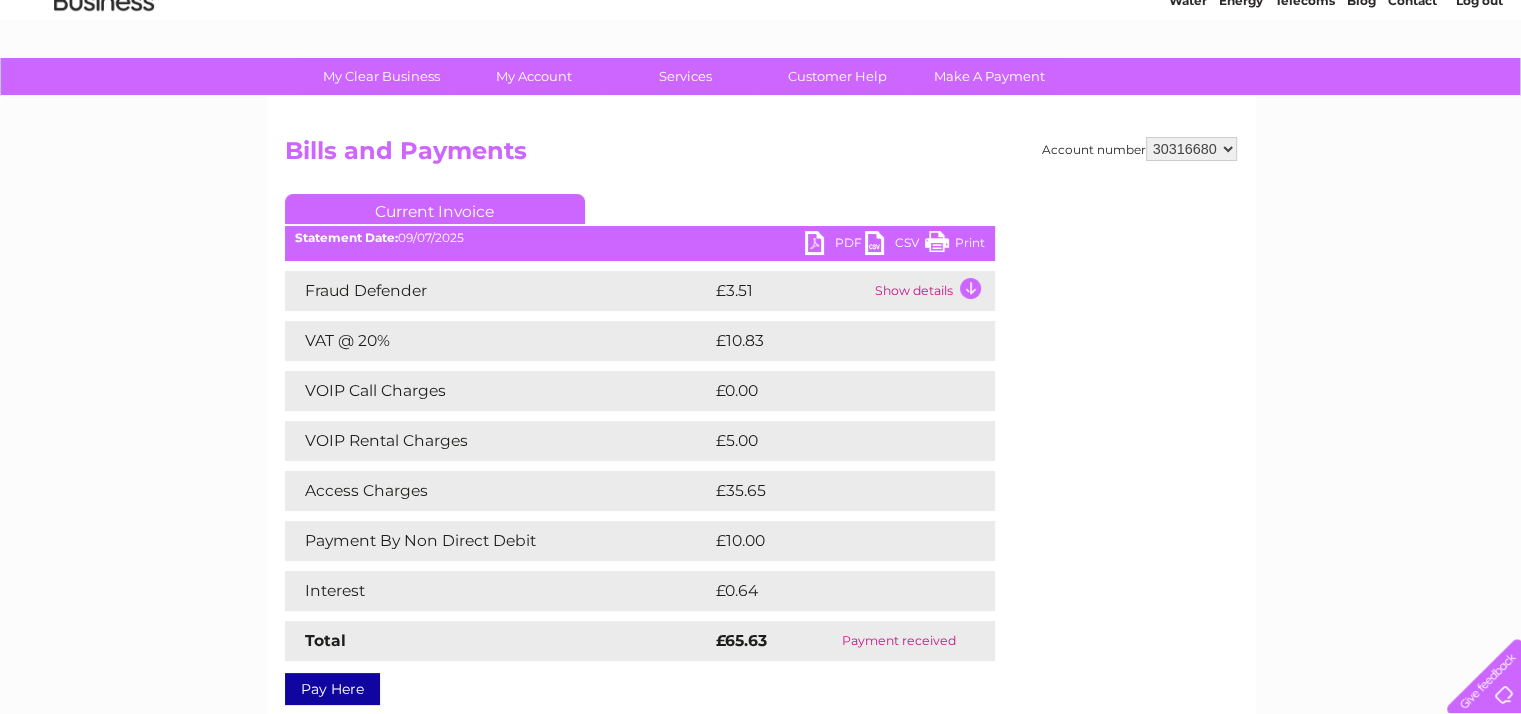 scroll, scrollTop: 0, scrollLeft: 0, axis: both 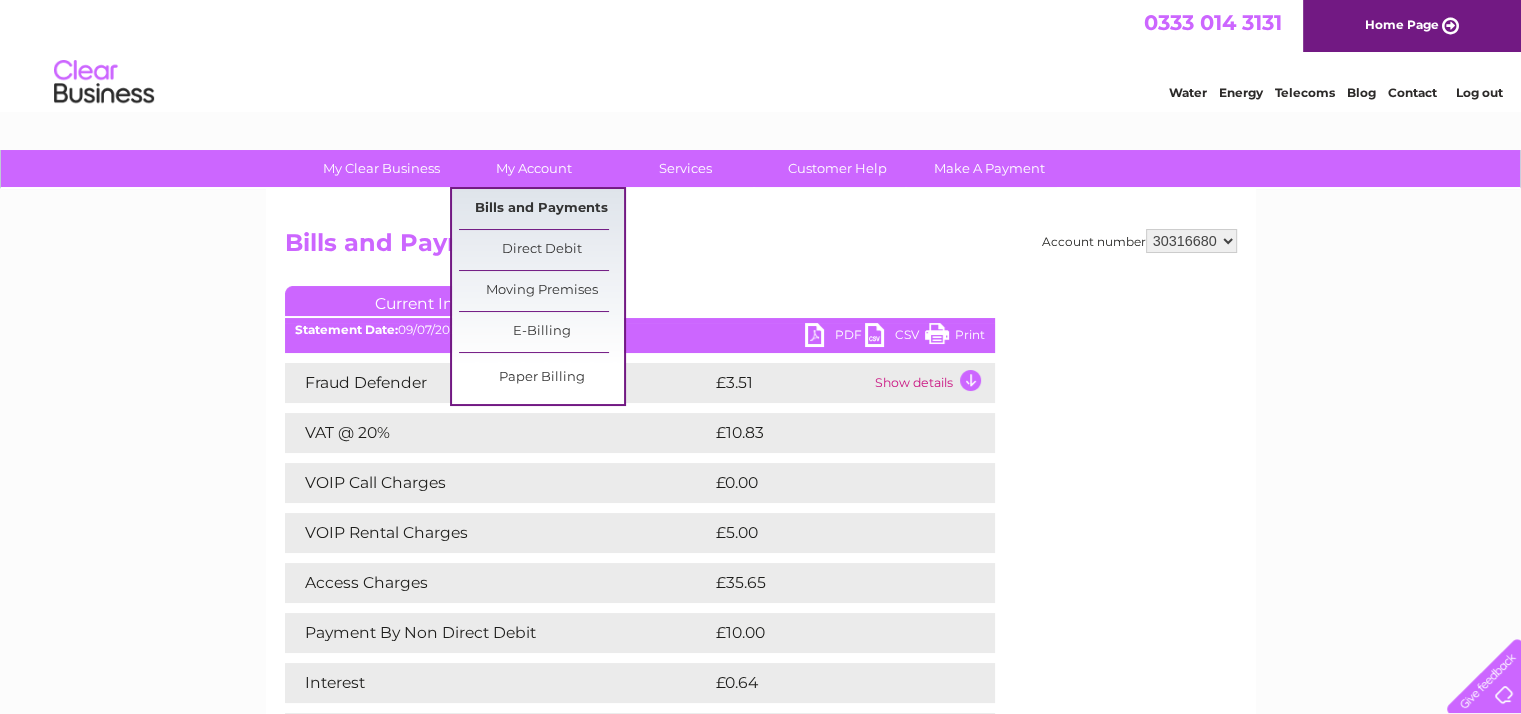 click on "Bills and Payments" at bounding box center (541, 209) 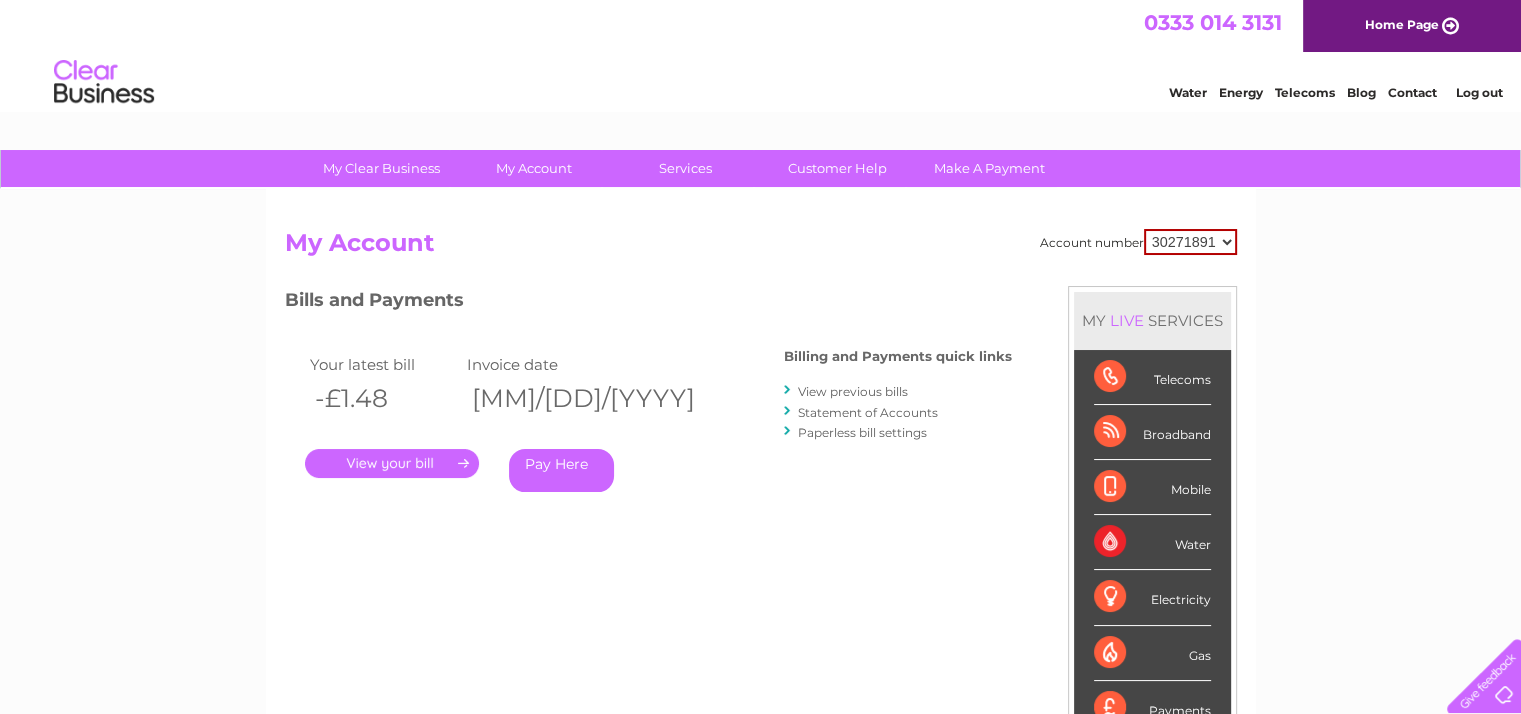 scroll, scrollTop: 0, scrollLeft: 0, axis: both 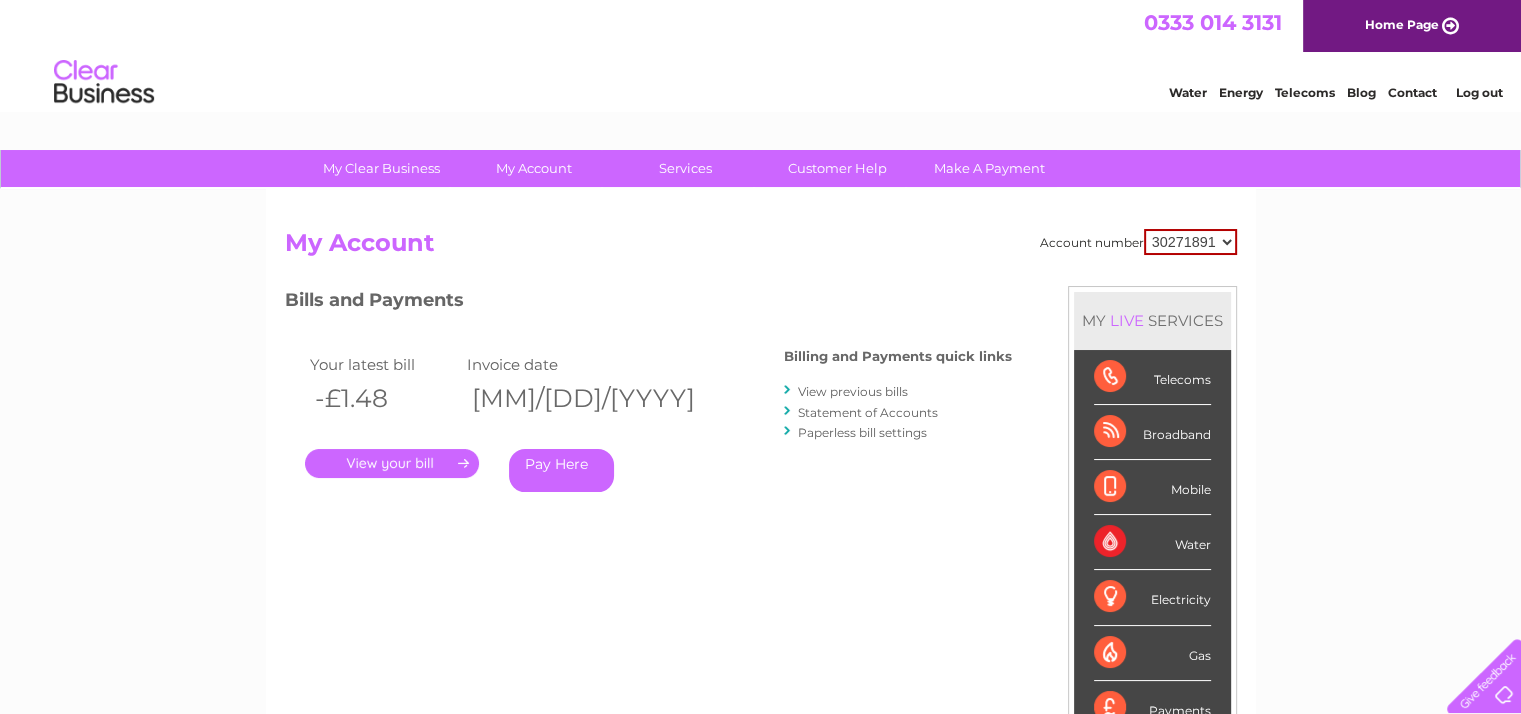 select on "30316680" 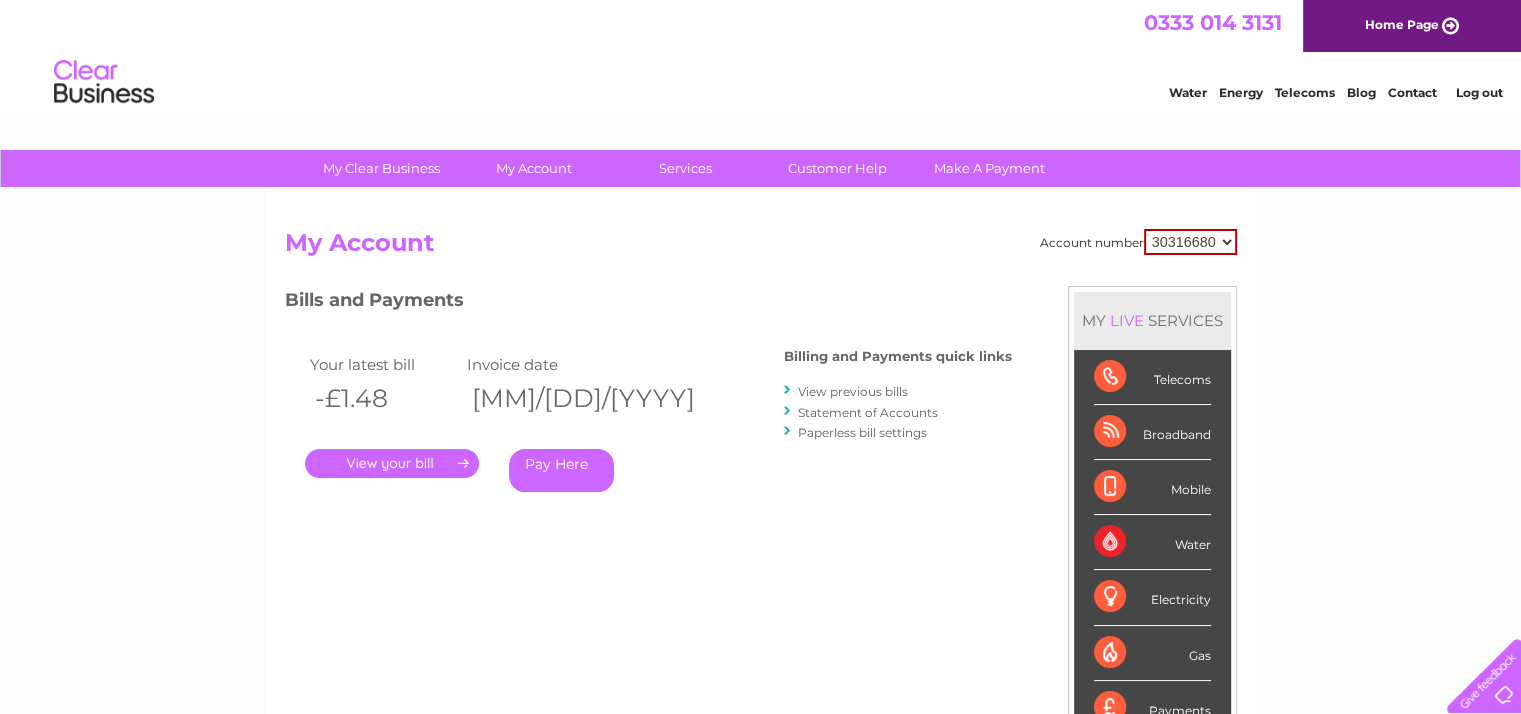click on "30271891
30316680" at bounding box center (1190, 242) 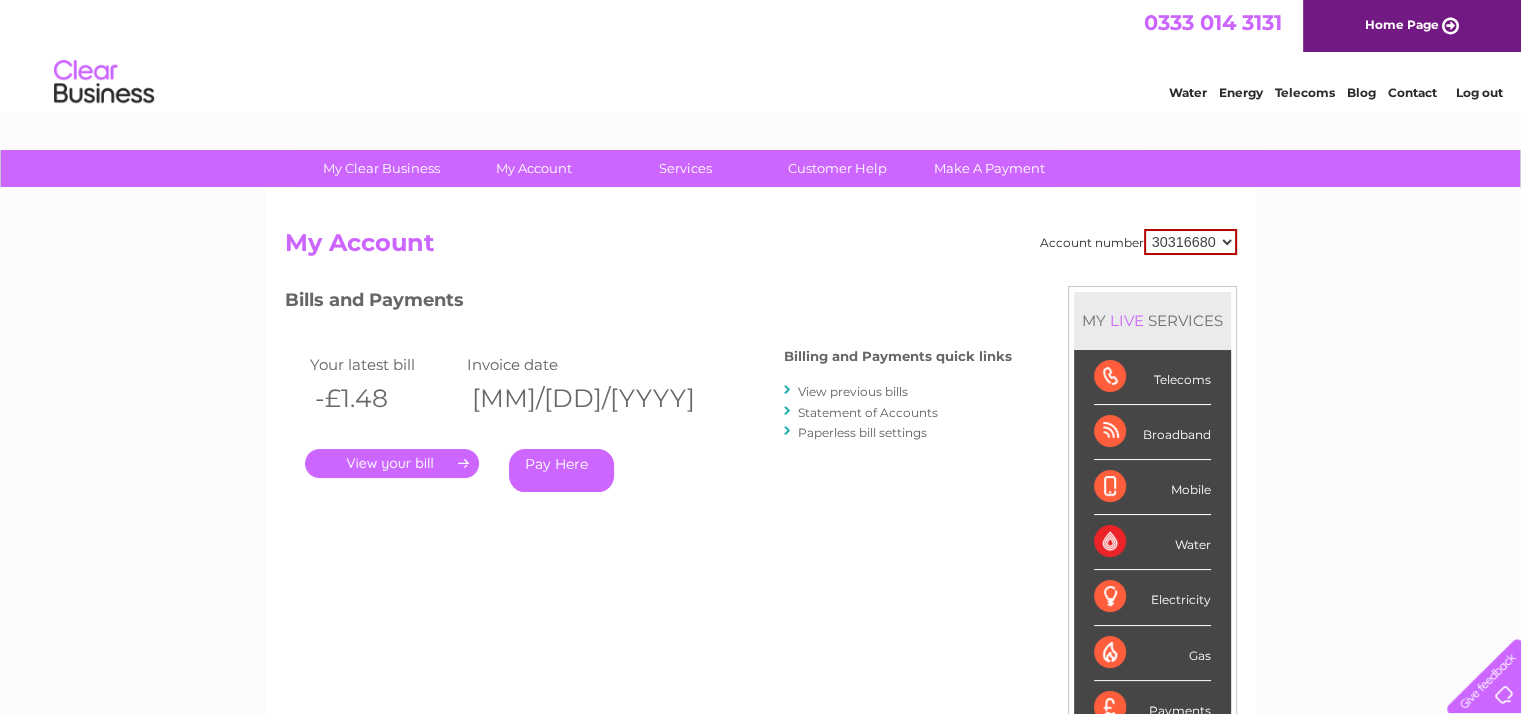 click on "My Clear Business
Login Details
My Details
My Preferences
Link Account
My Account
Bills and Payments   Direct Debit   Moving Premises" at bounding box center [760, 671] 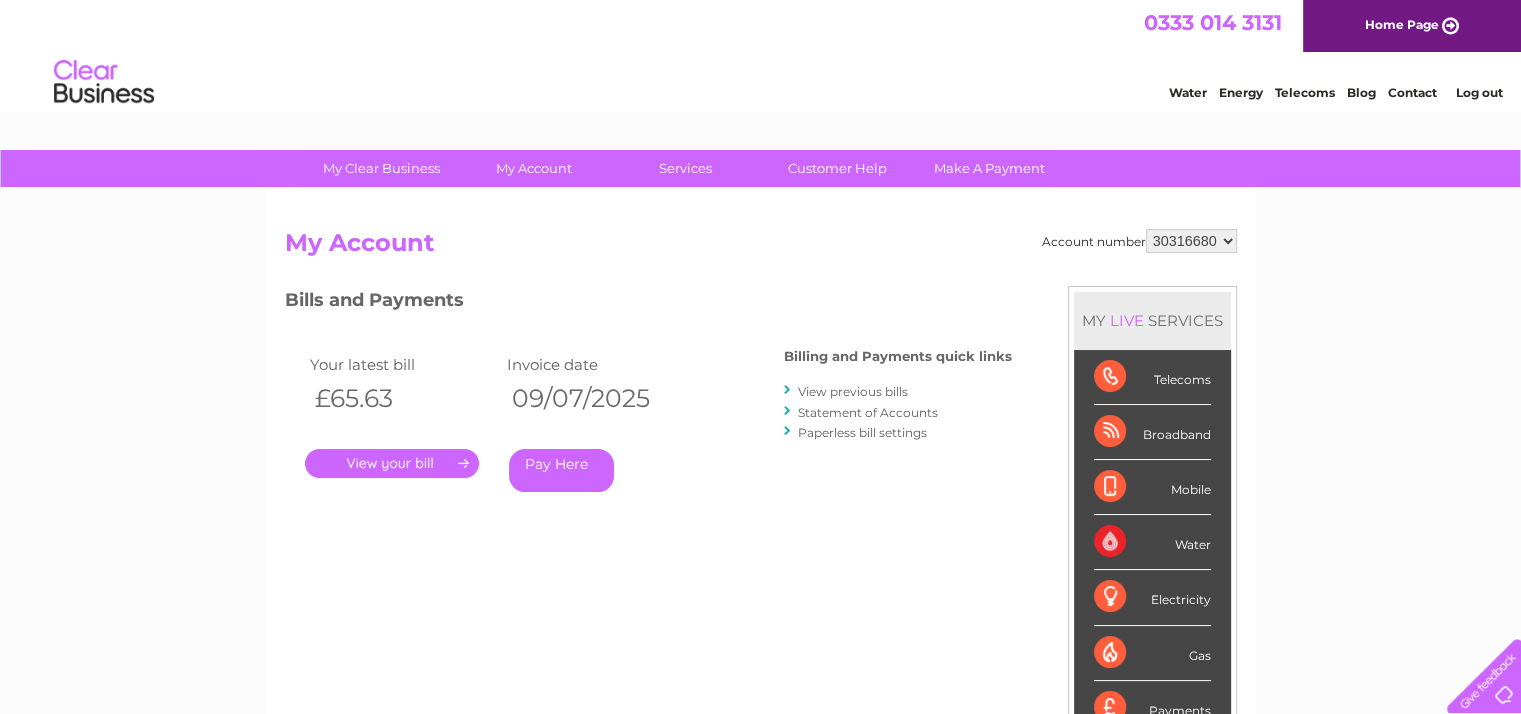 scroll, scrollTop: 0, scrollLeft: 0, axis: both 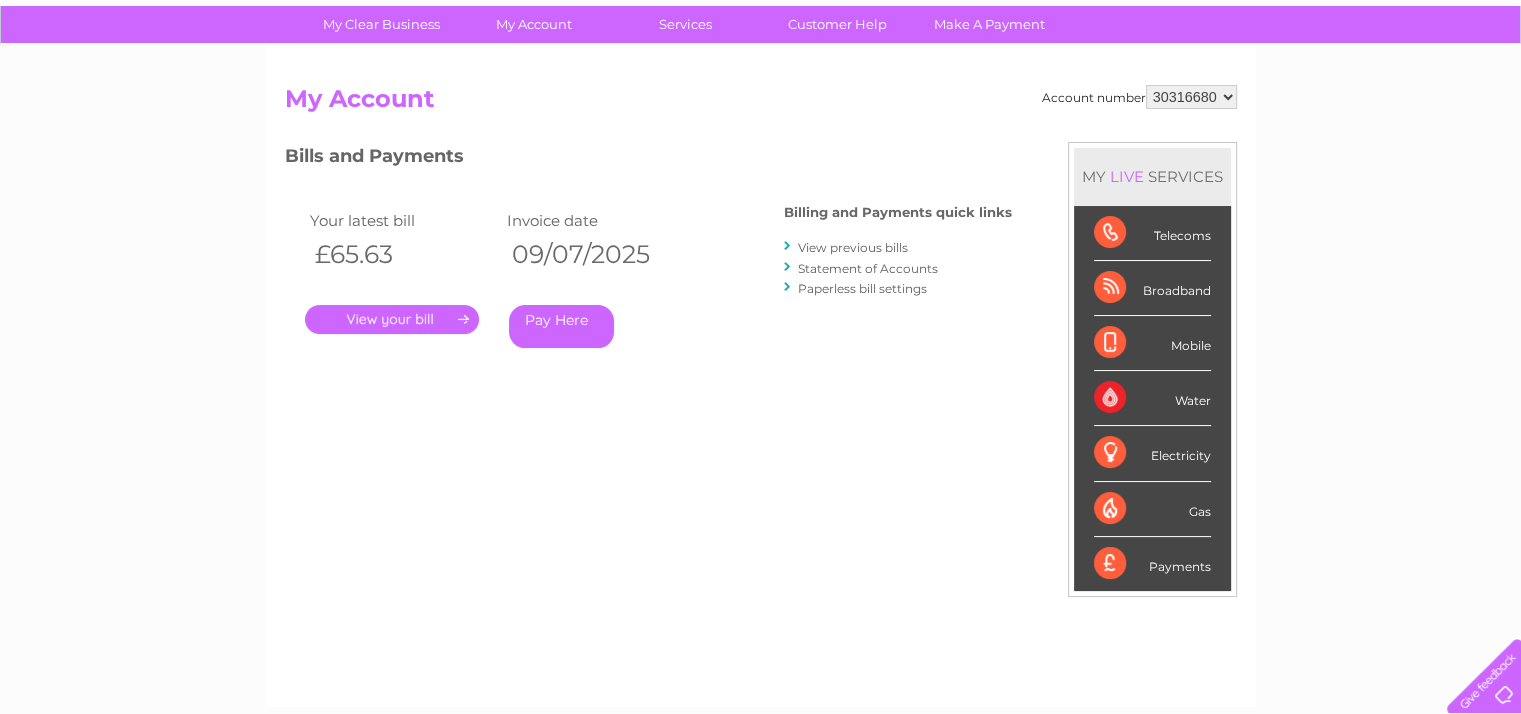 click on "View previous bills" at bounding box center [853, 247] 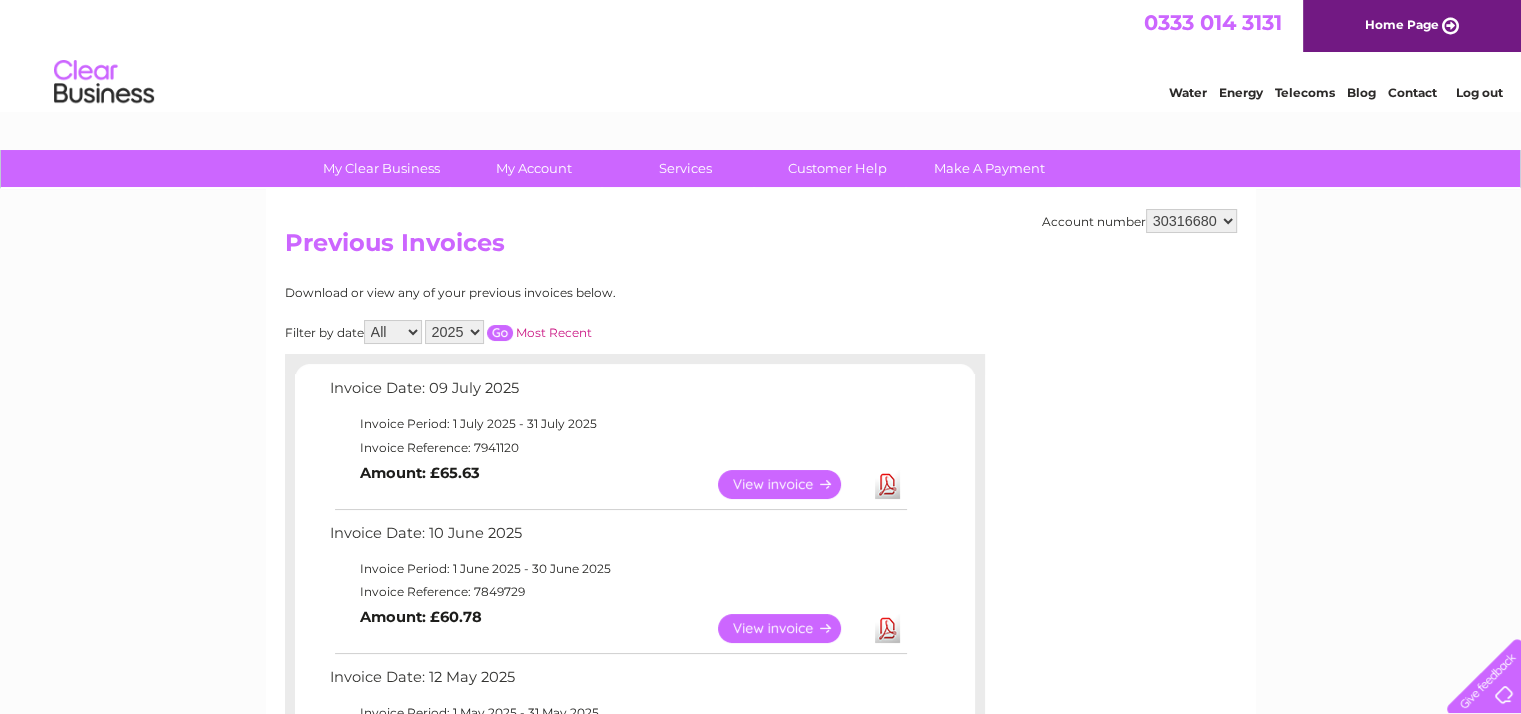 scroll, scrollTop: 0, scrollLeft: 0, axis: both 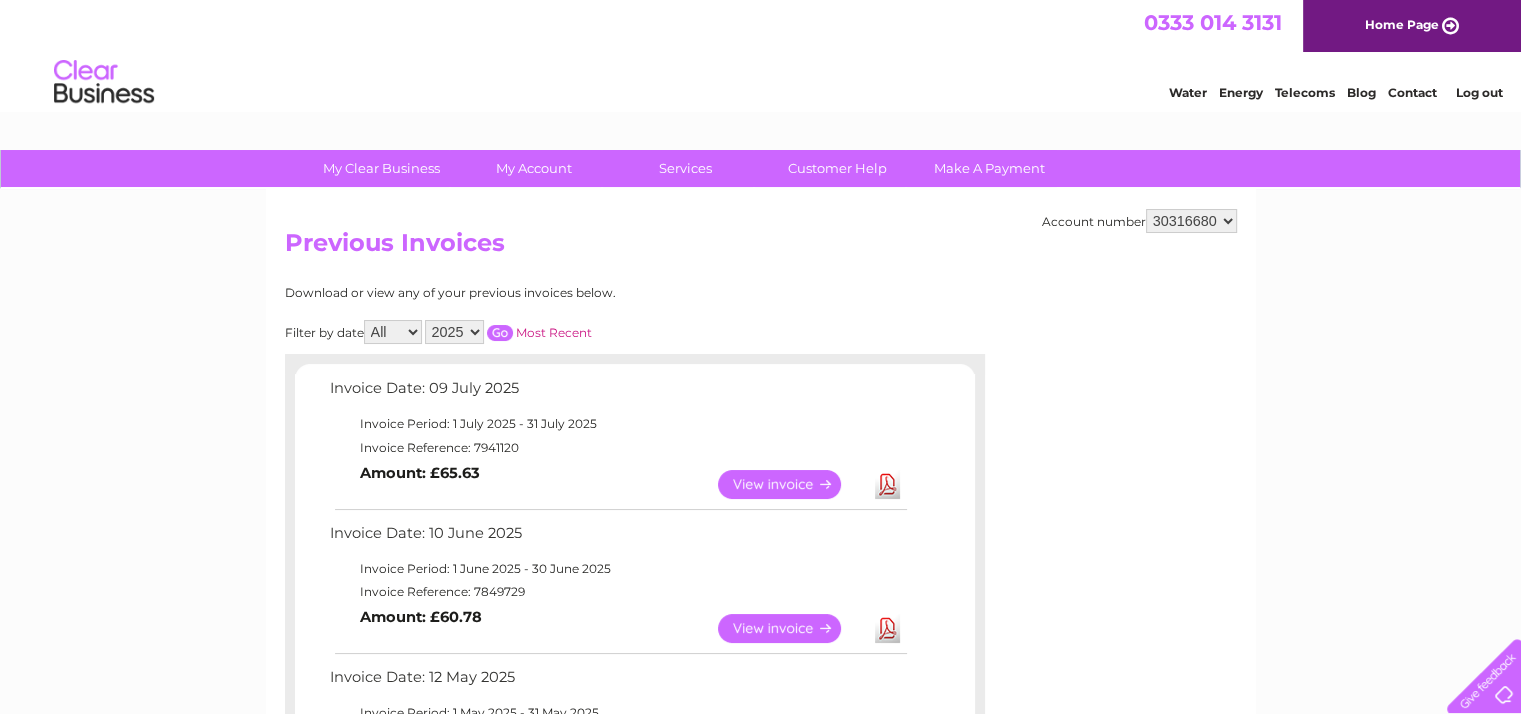 click on "View" at bounding box center [791, 628] 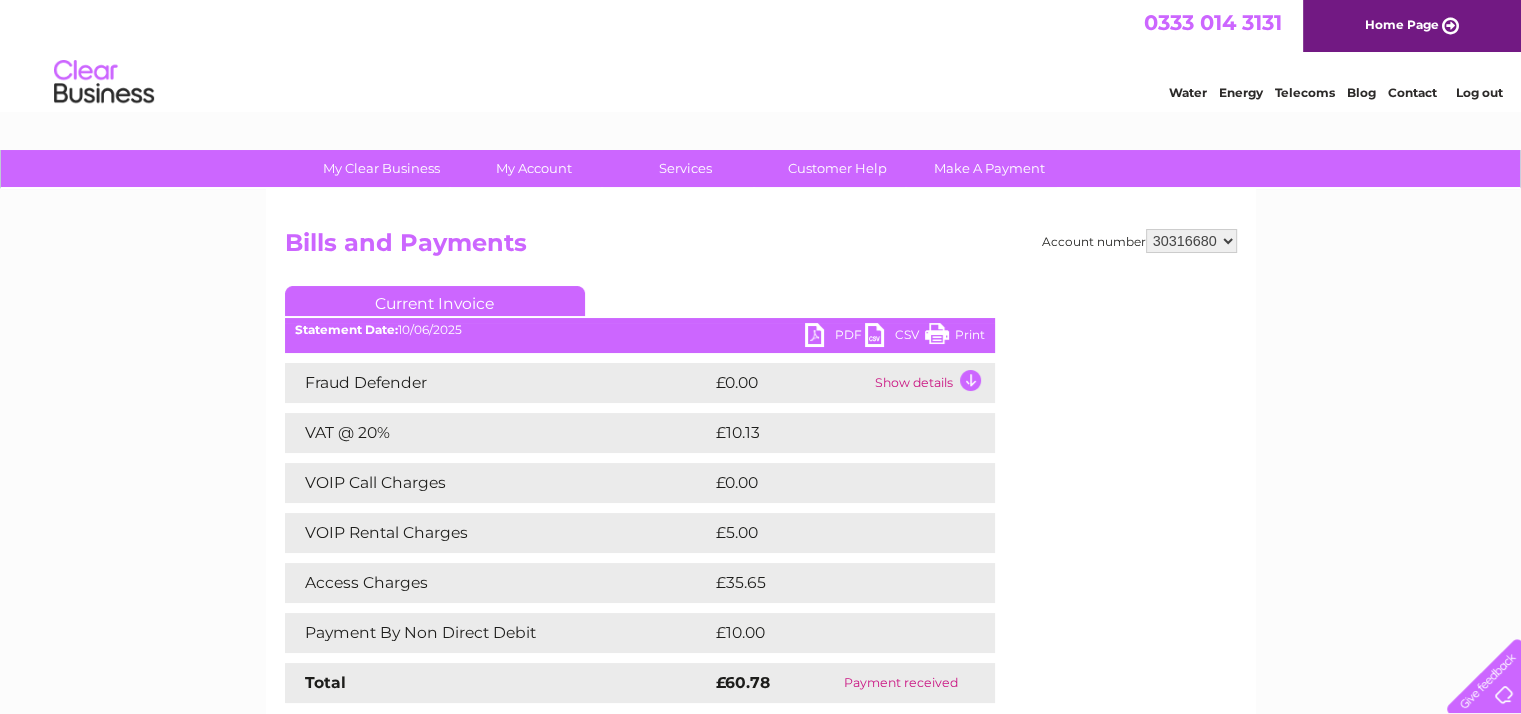 scroll, scrollTop: 0, scrollLeft: 0, axis: both 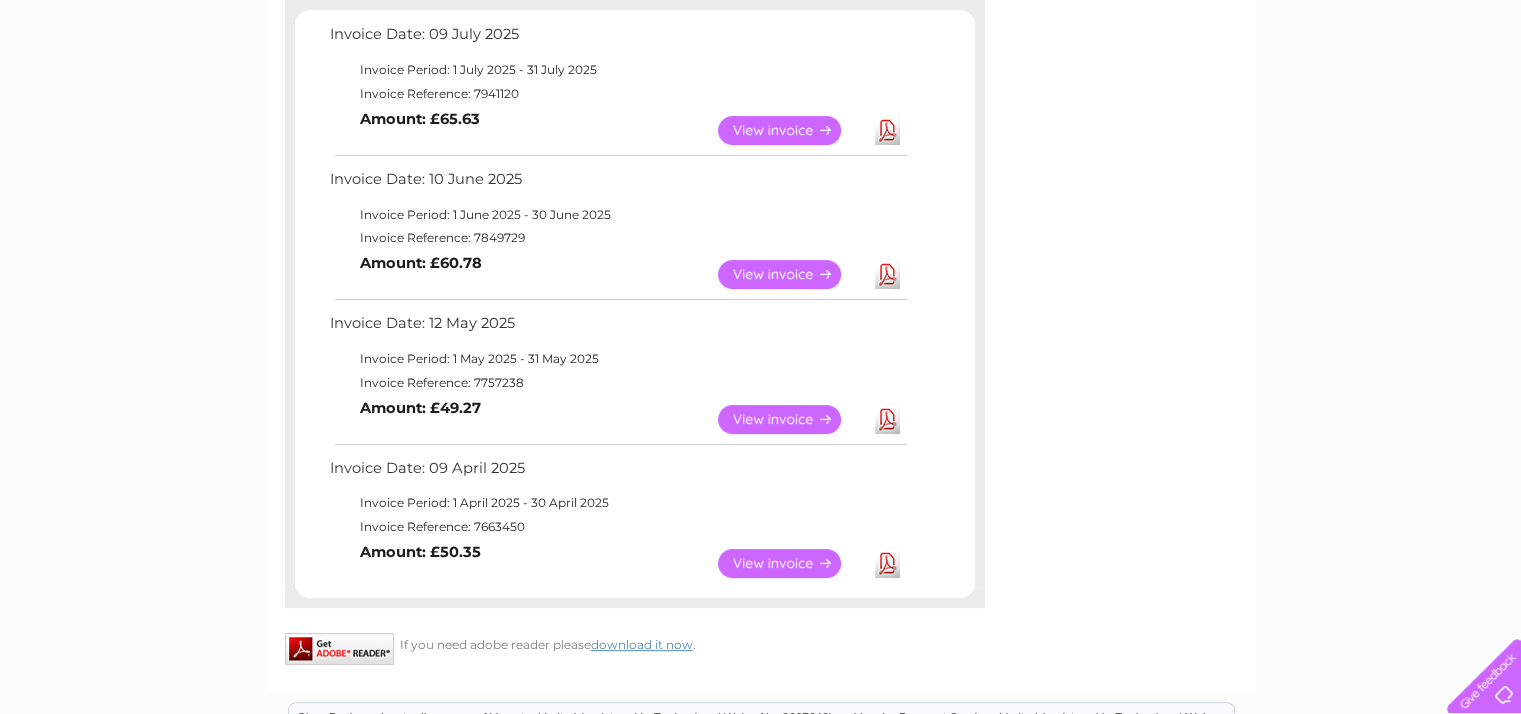 click on "View" at bounding box center (791, 419) 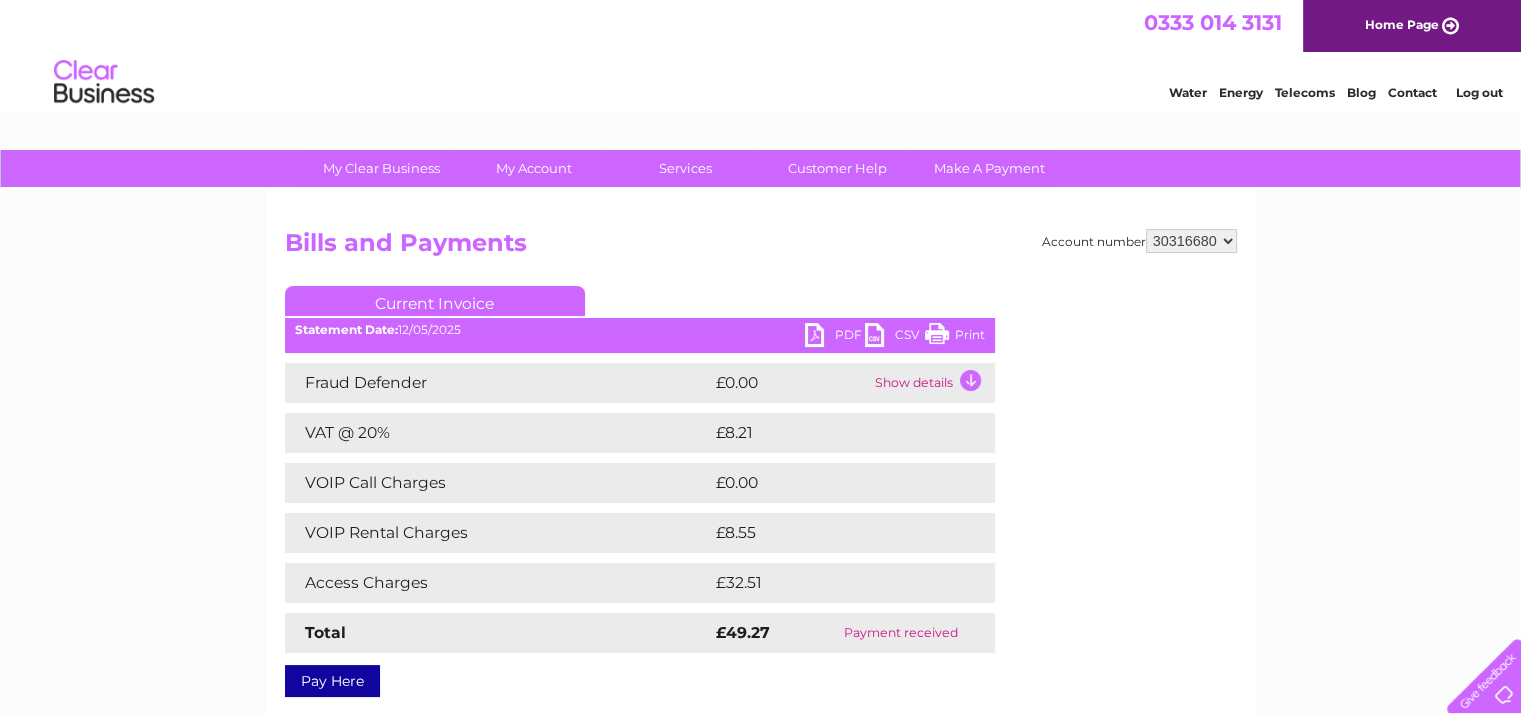 scroll, scrollTop: 0, scrollLeft: 0, axis: both 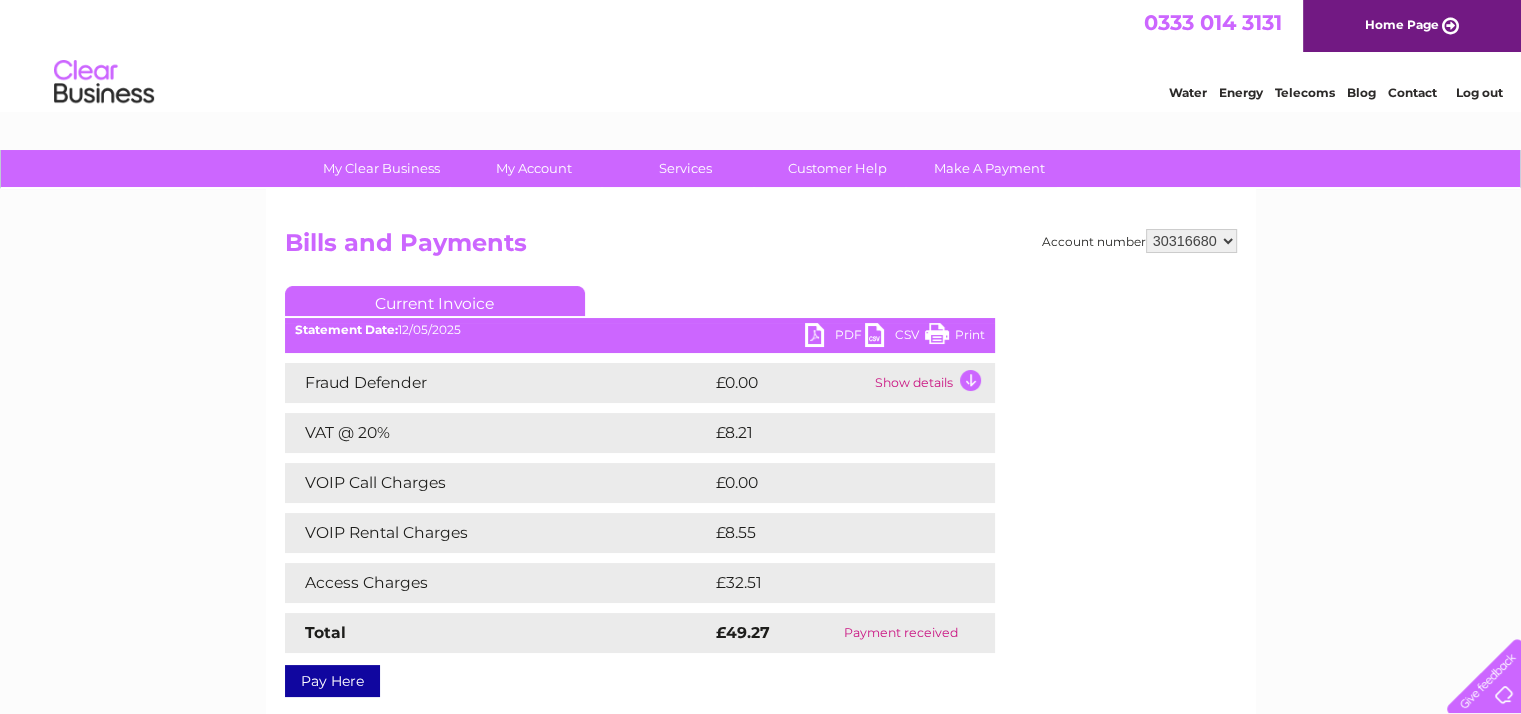 click on "PDF" at bounding box center [835, 337] 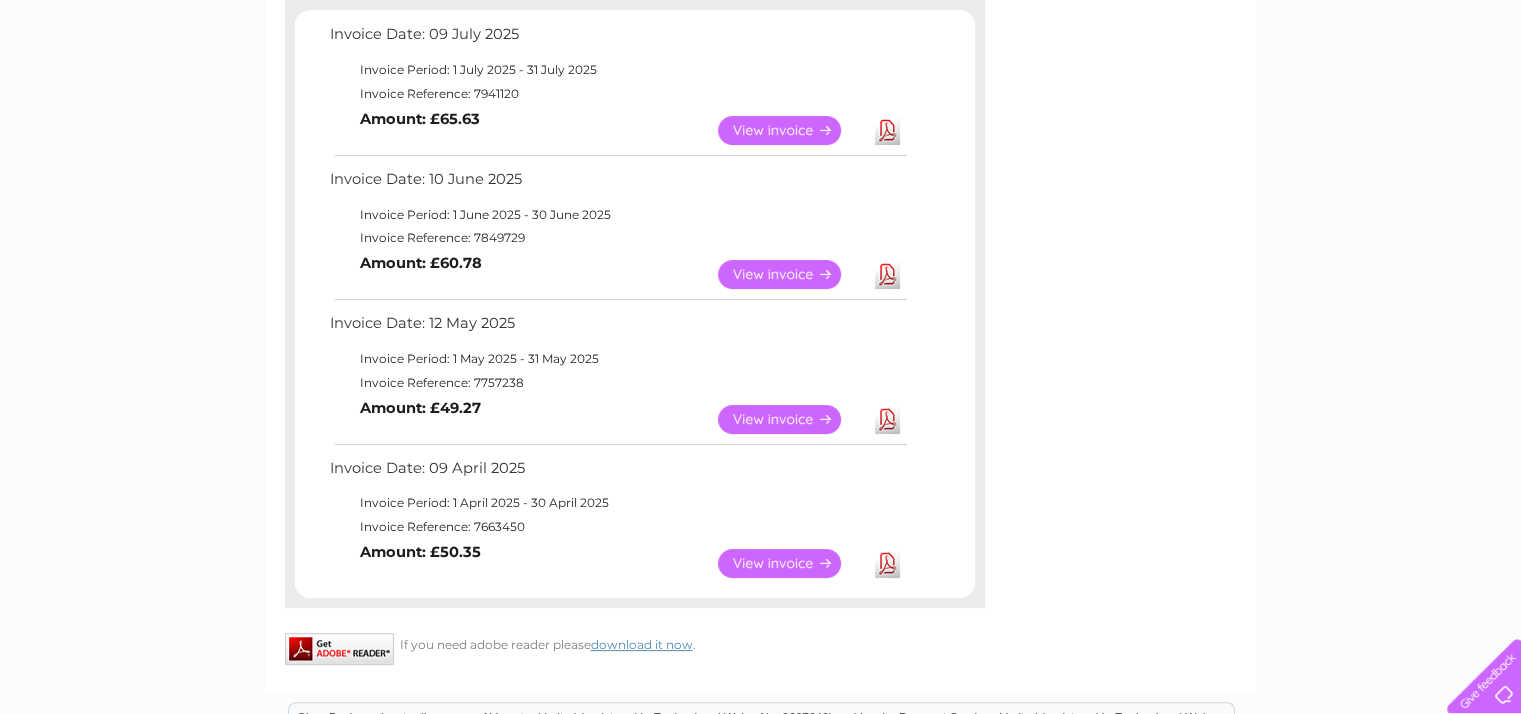scroll, scrollTop: 0, scrollLeft: 0, axis: both 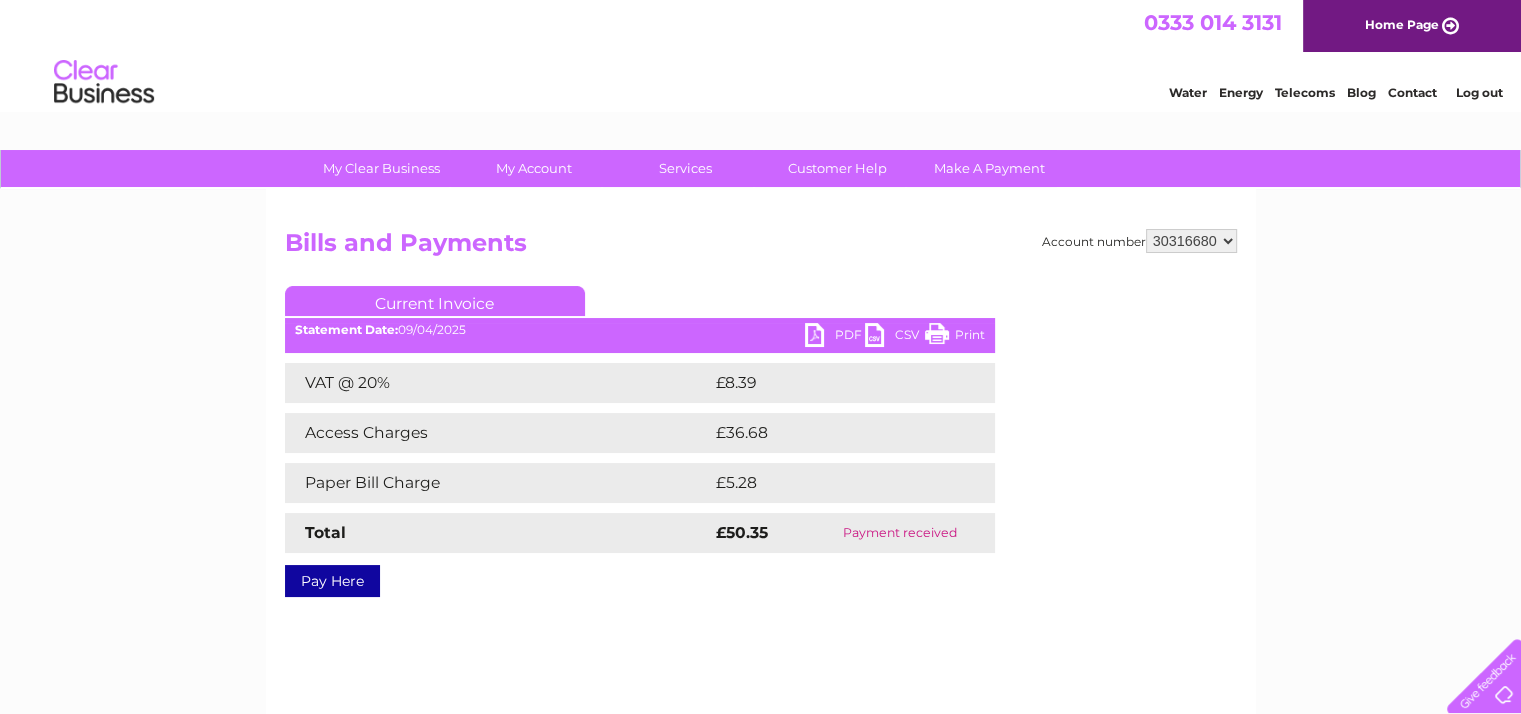 click on "PDF" at bounding box center [835, 337] 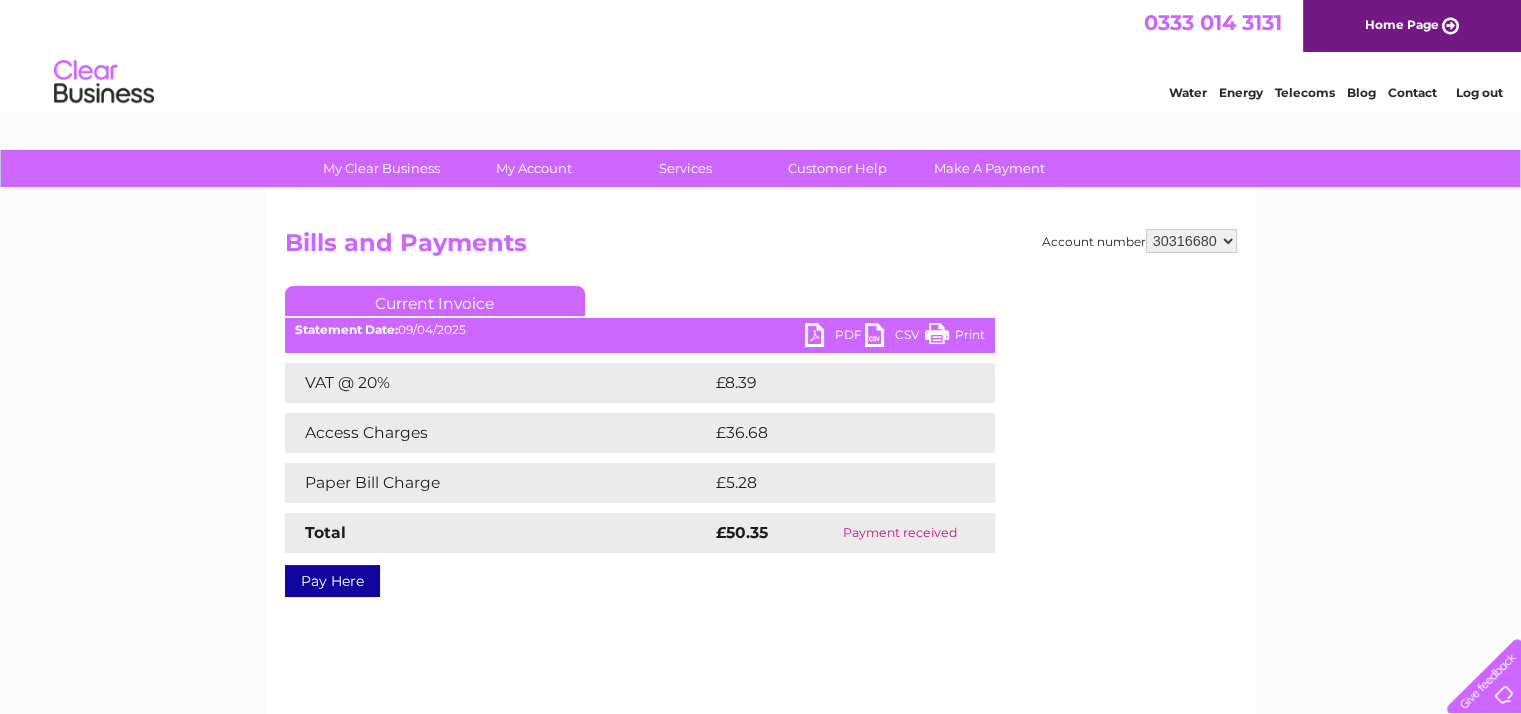click on "Account number    30271891
30316680
Bills and Payments
Current Invoice
PDF
CSV
Print
VAT @ 20%" at bounding box center (761, 409) 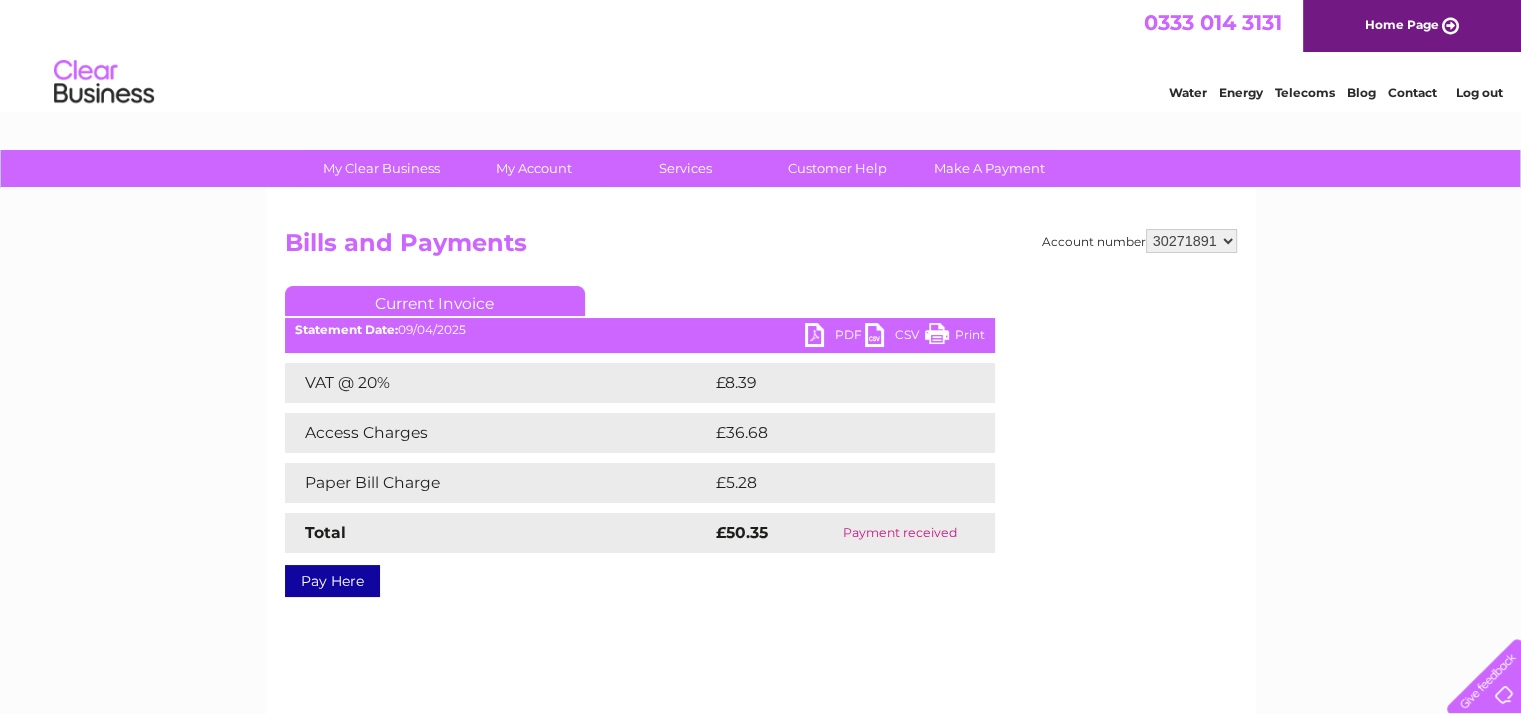 click on "30271891
30316680" at bounding box center (1191, 241) 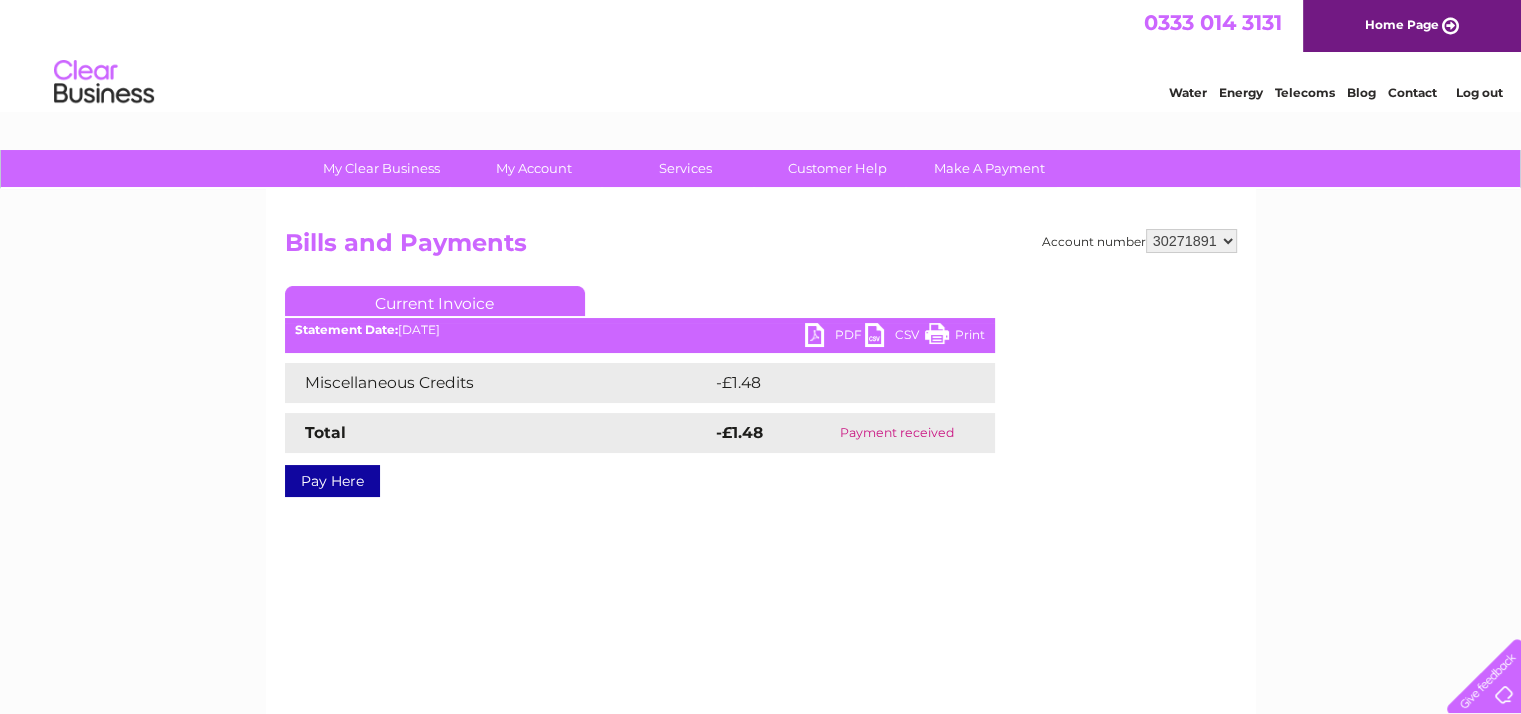 scroll, scrollTop: 0, scrollLeft: 0, axis: both 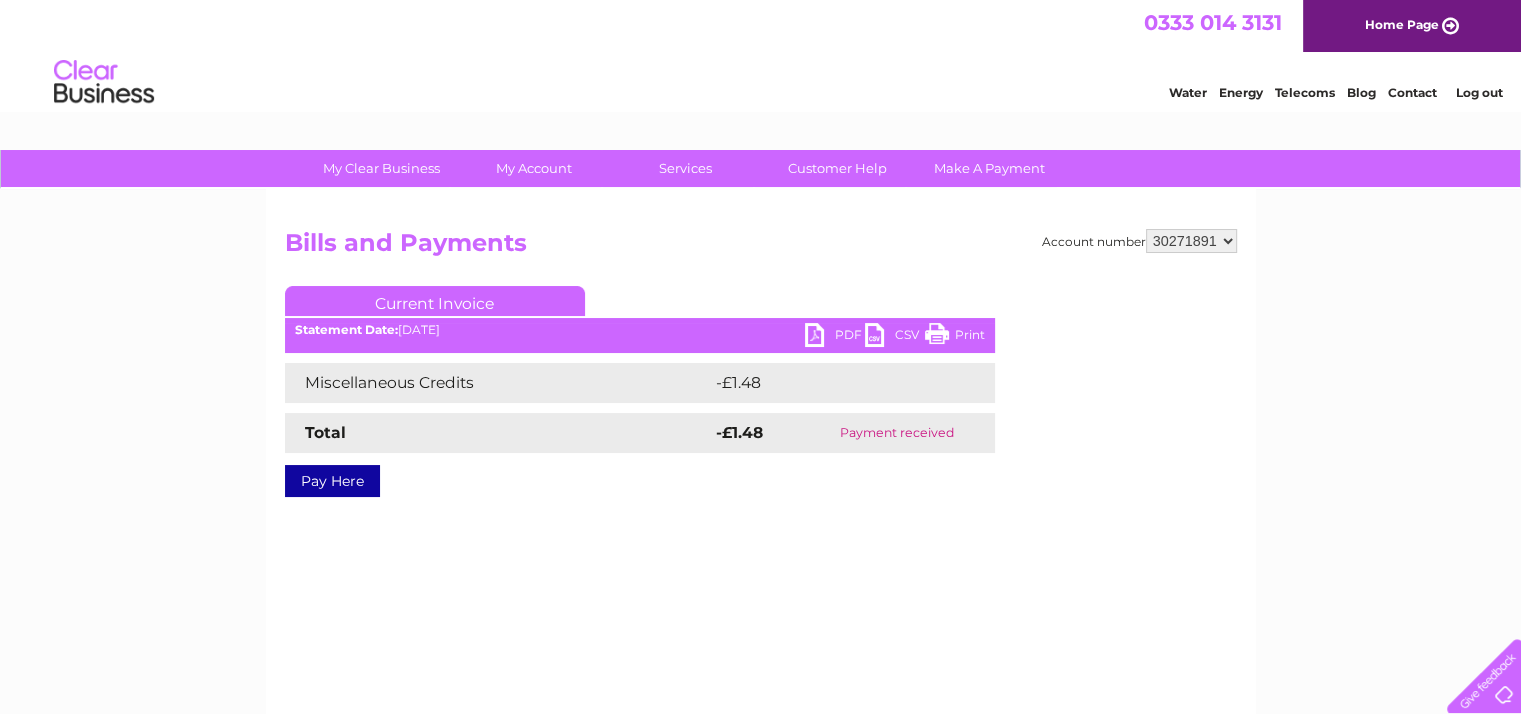 click on "Bills and Payments" at bounding box center (761, 248) 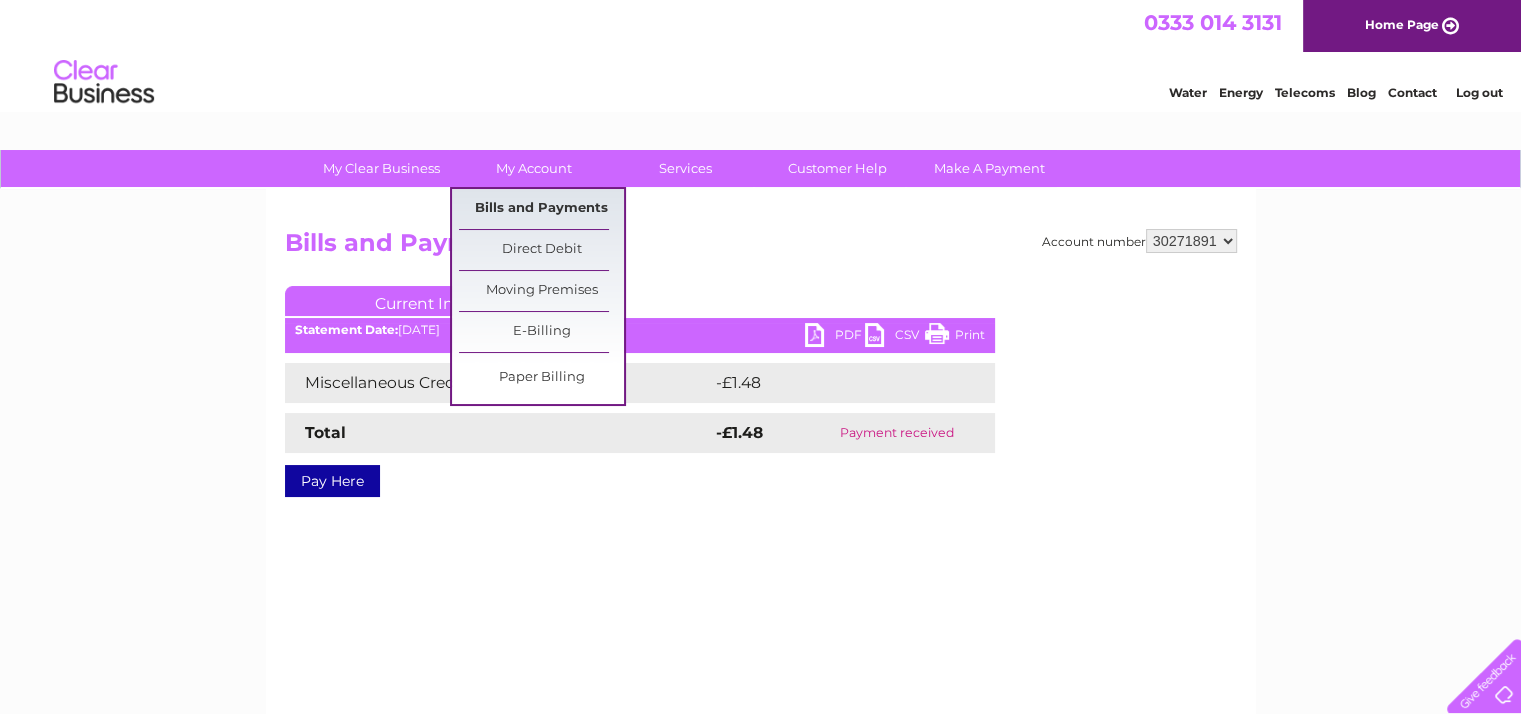 click on "Bills and Payments" at bounding box center [541, 209] 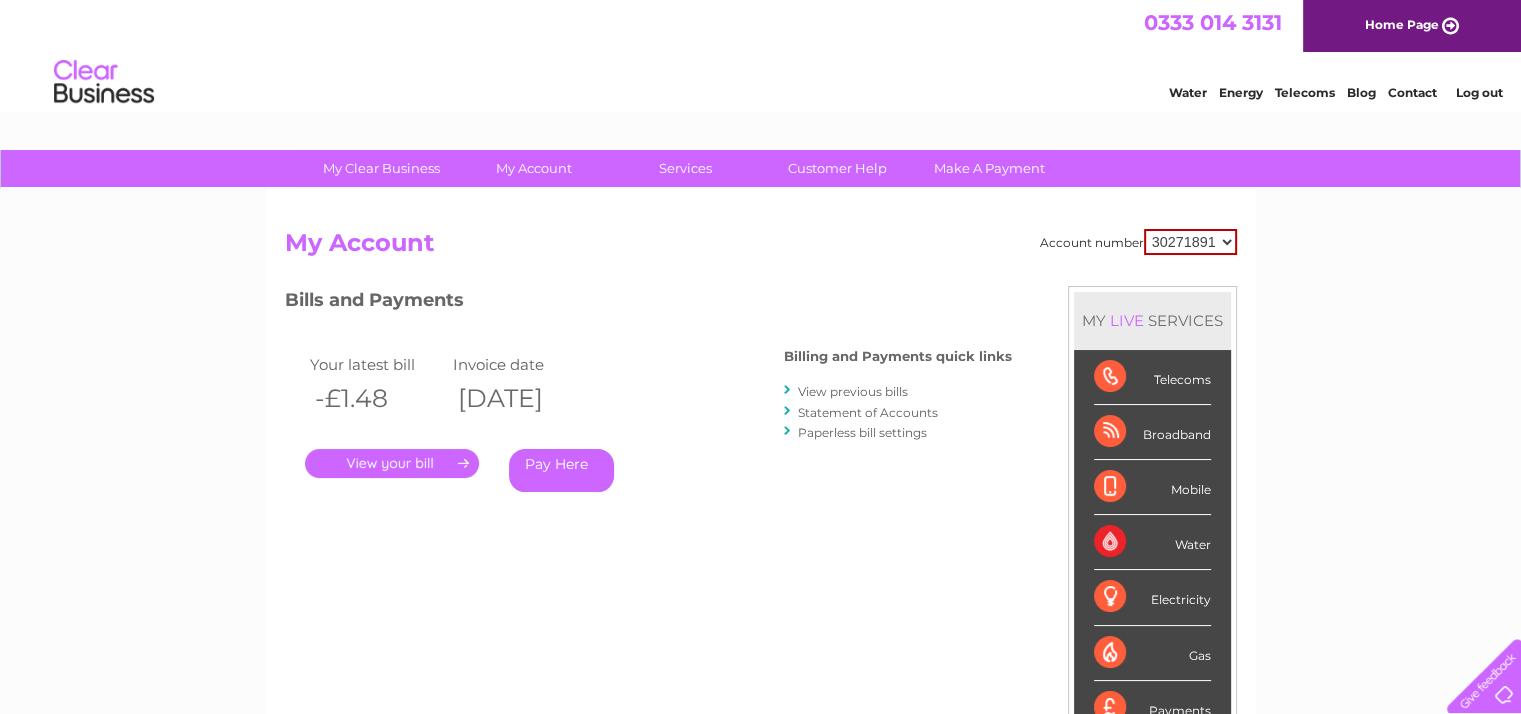 scroll, scrollTop: 0, scrollLeft: 0, axis: both 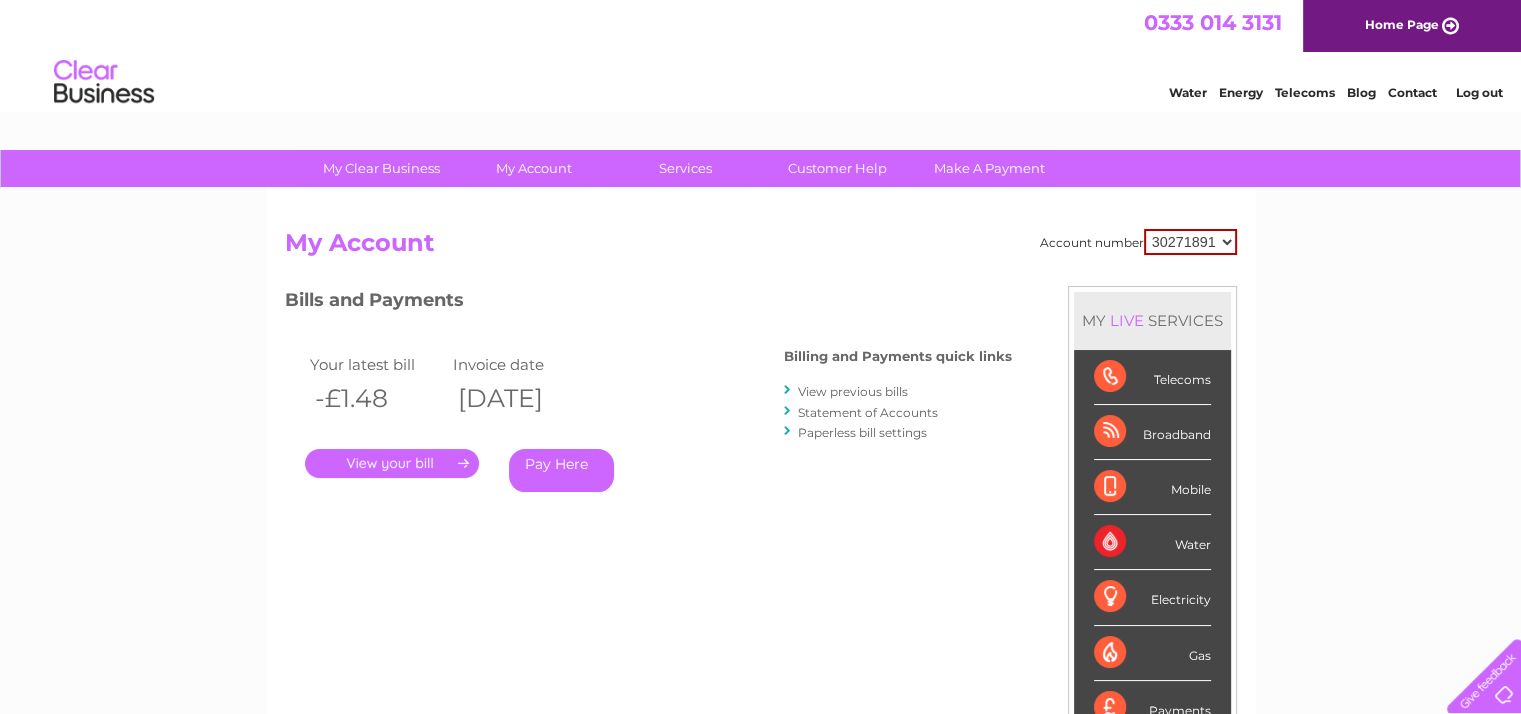 click on "View previous bills" at bounding box center [853, 391] 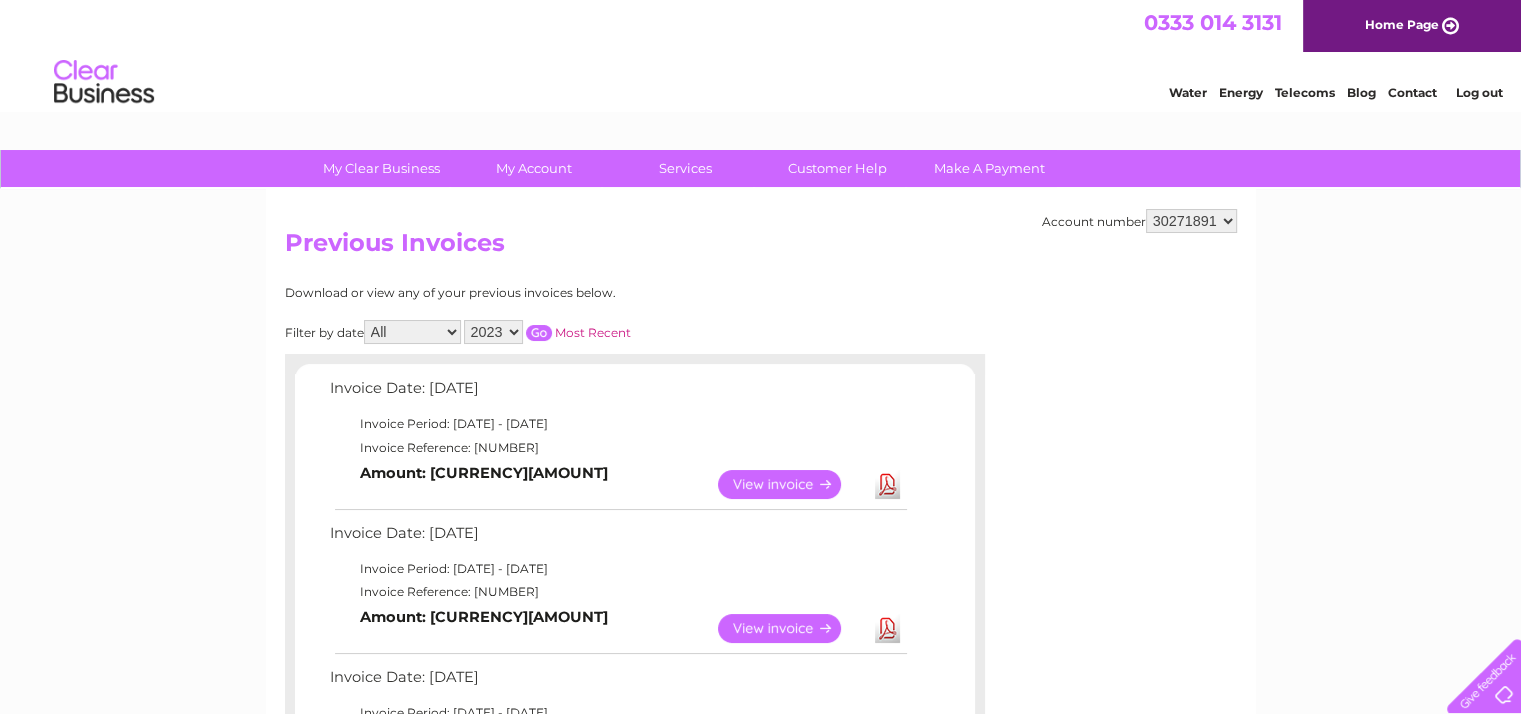 scroll, scrollTop: 0, scrollLeft: 0, axis: both 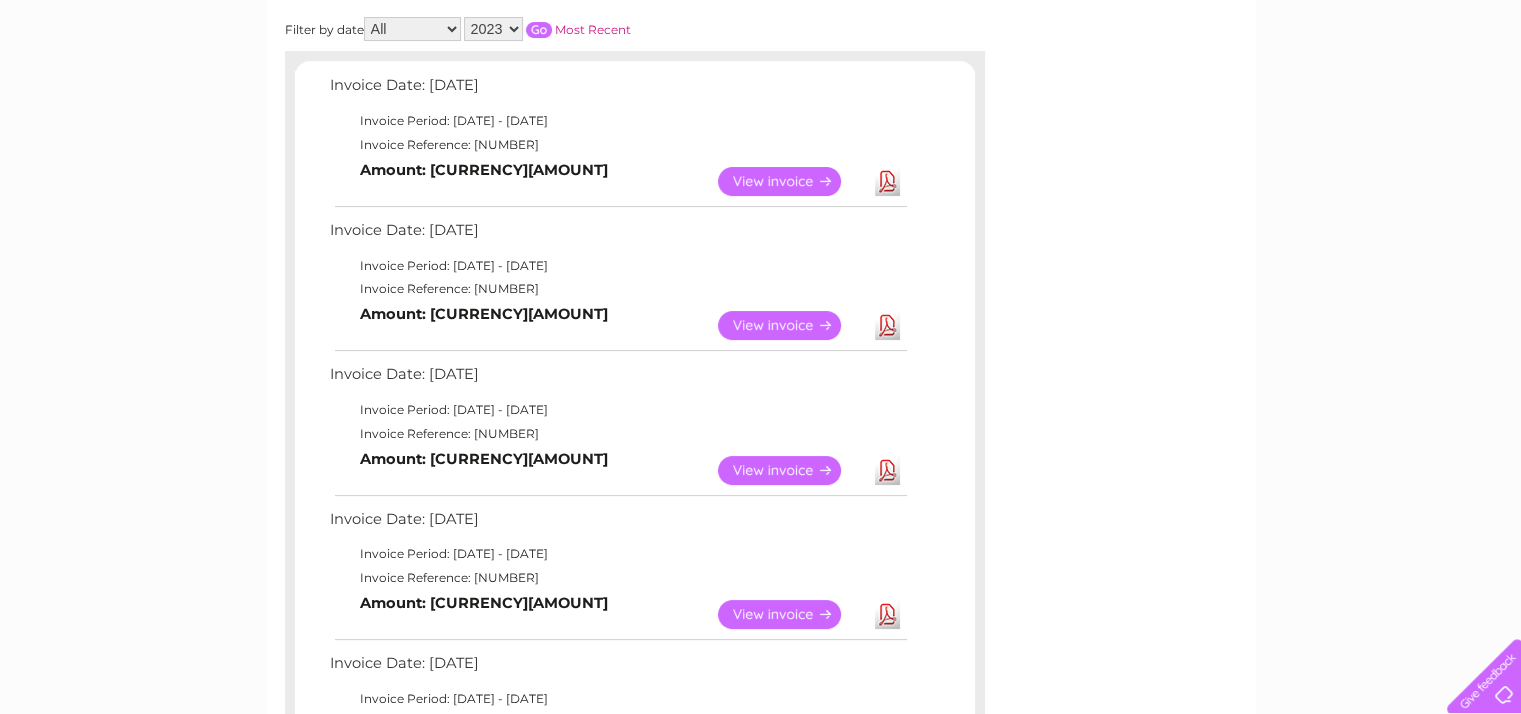 click on "View" at bounding box center (791, 325) 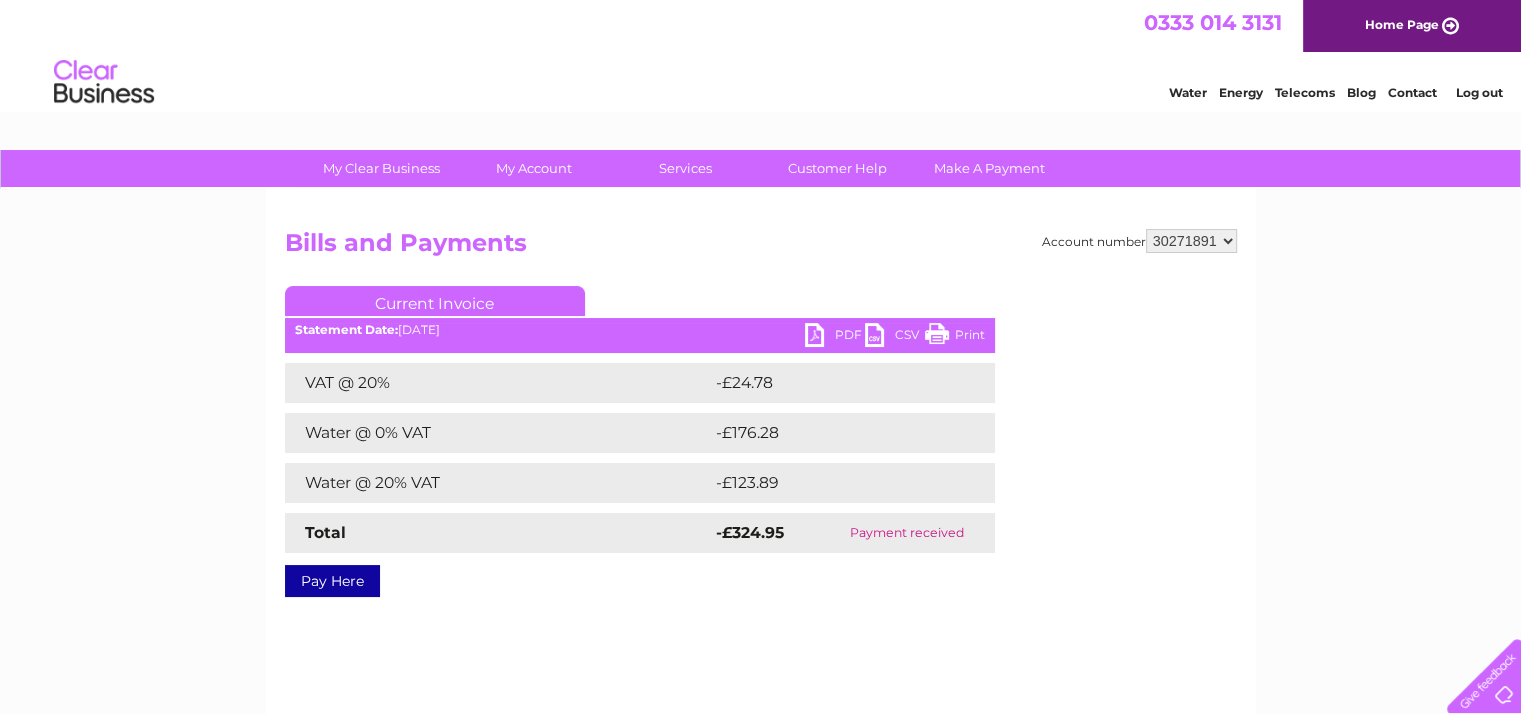 scroll, scrollTop: 0, scrollLeft: 0, axis: both 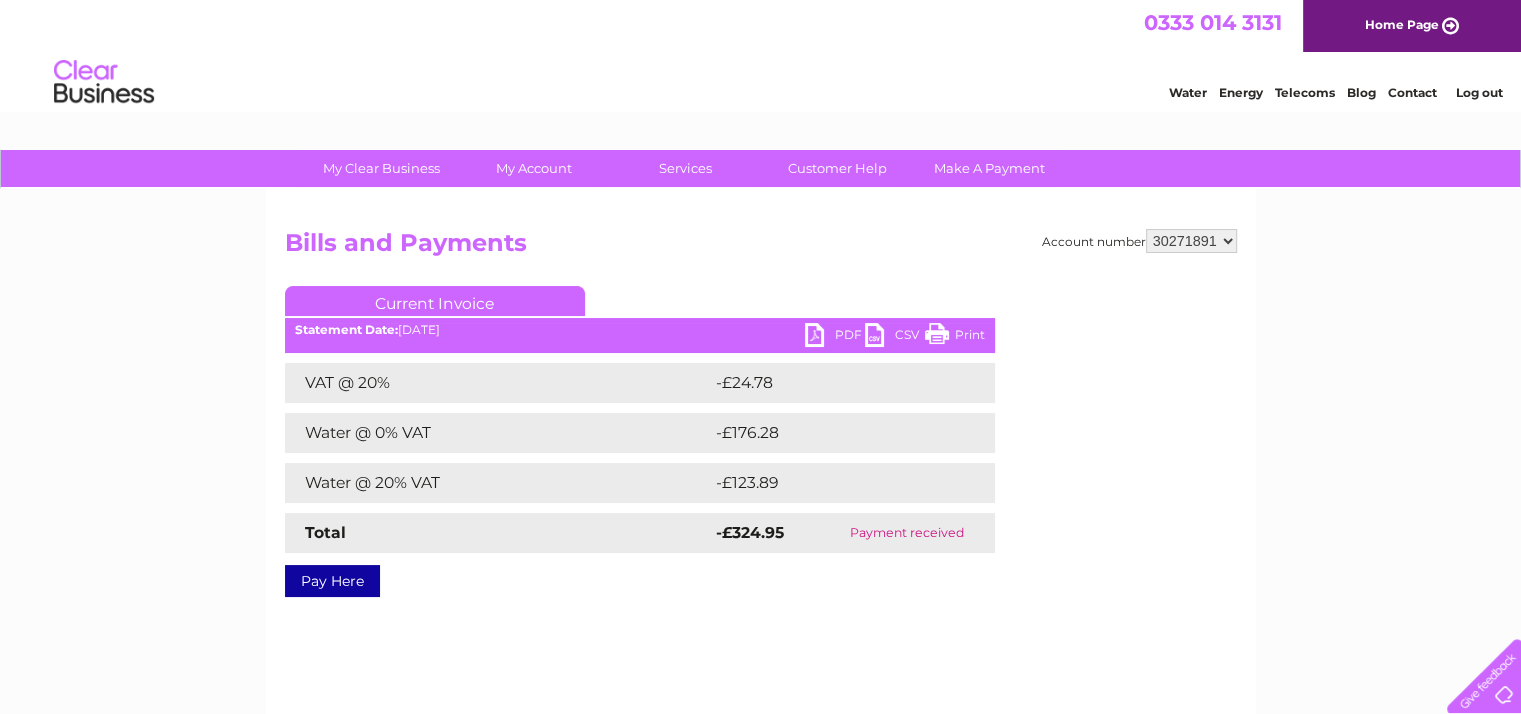 click on "PDF" at bounding box center (835, 337) 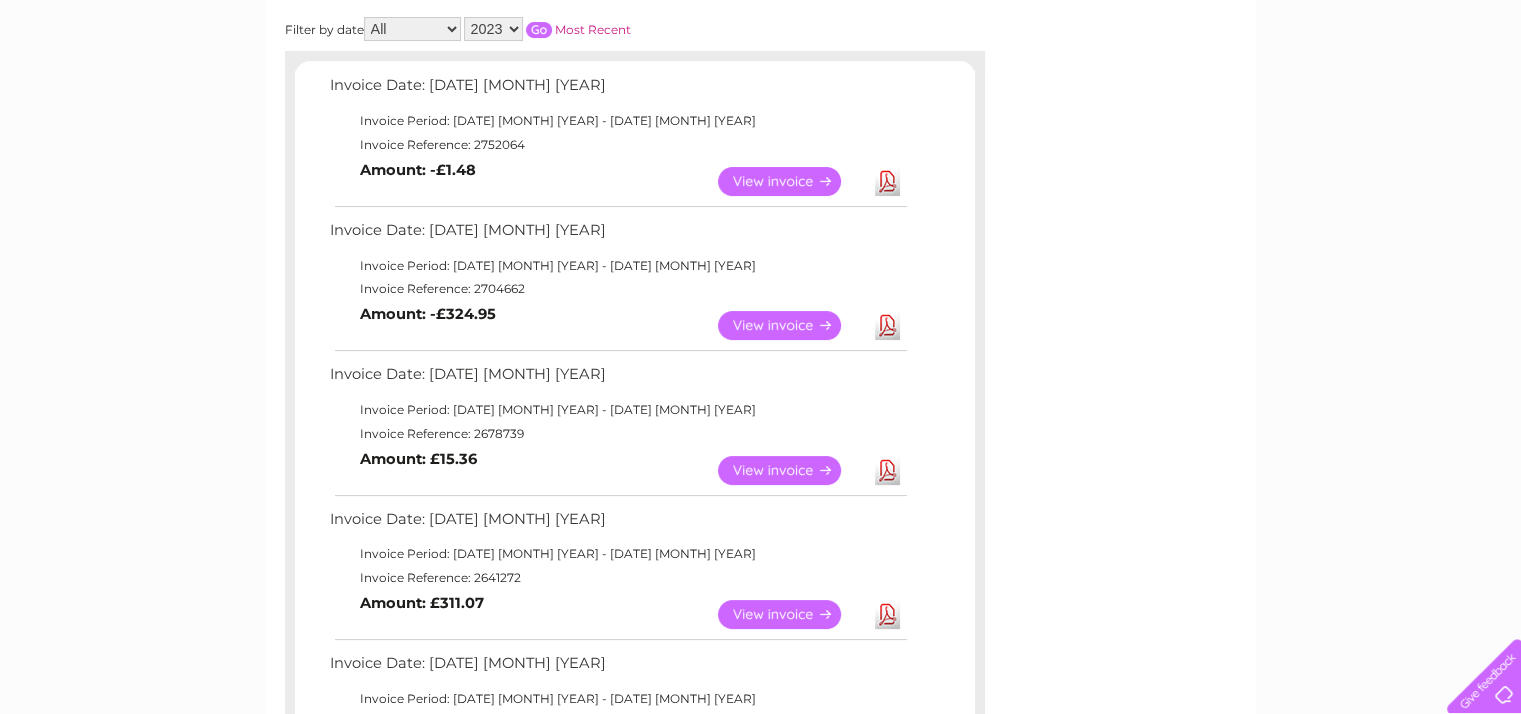 scroll, scrollTop: 0, scrollLeft: 0, axis: both 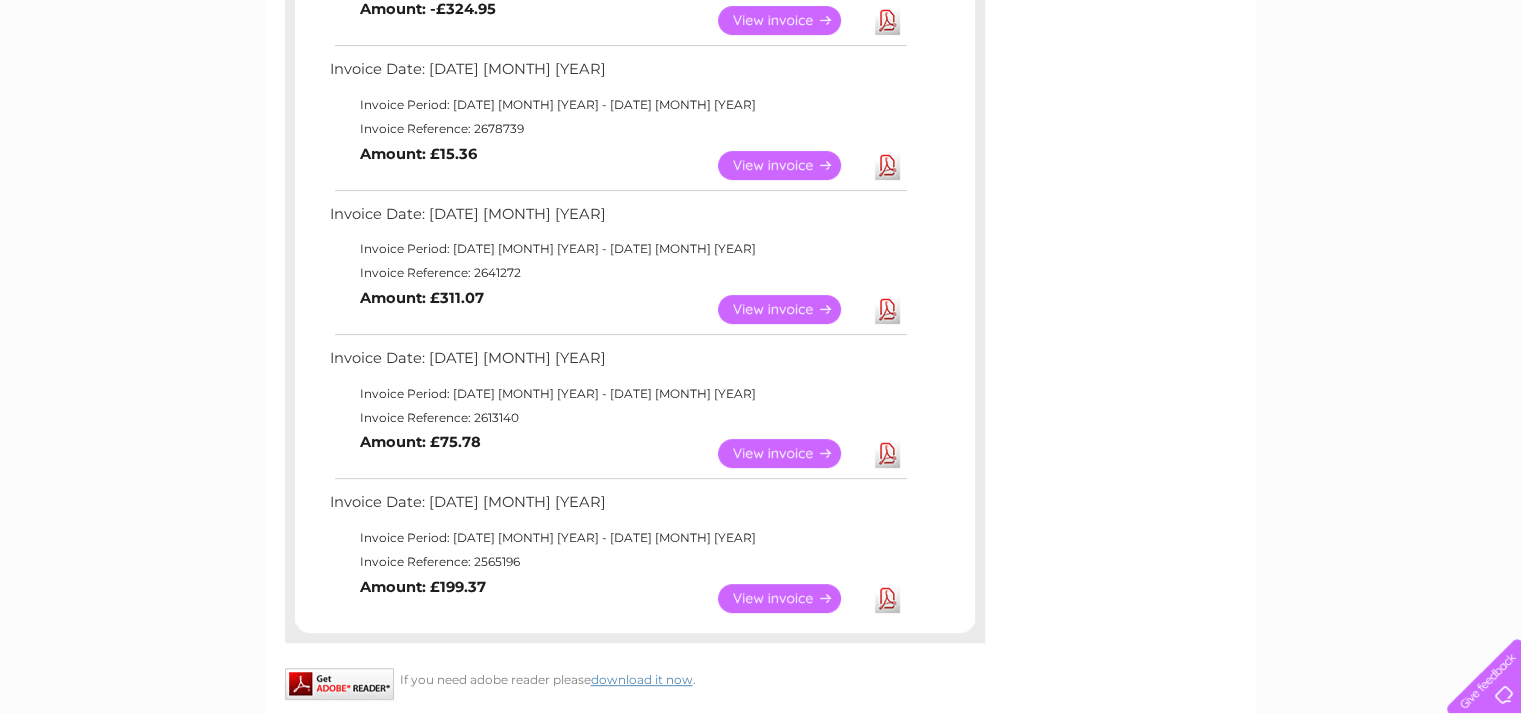 click on "View" at bounding box center [791, 165] 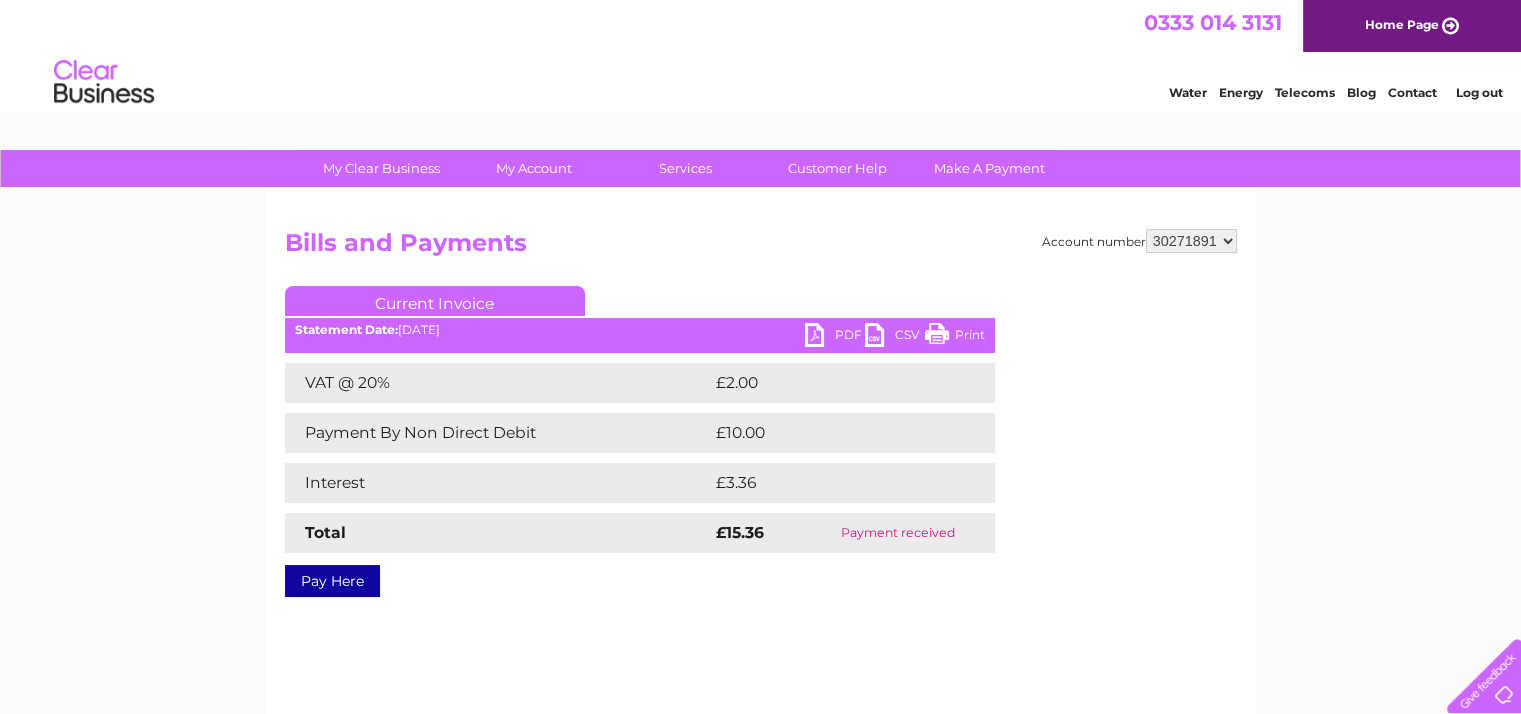 scroll, scrollTop: 0, scrollLeft: 0, axis: both 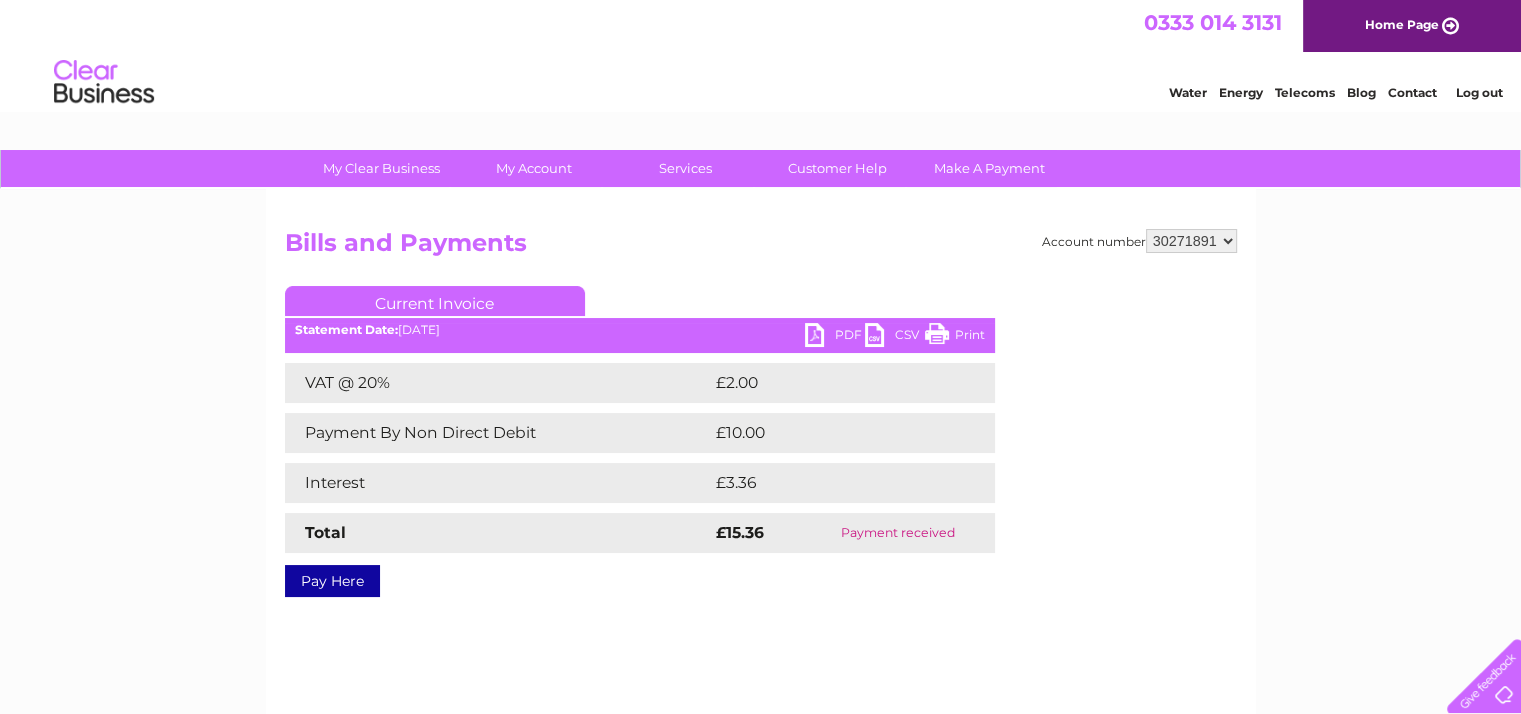 click on "PDF" at bounding box center [835, 337] 